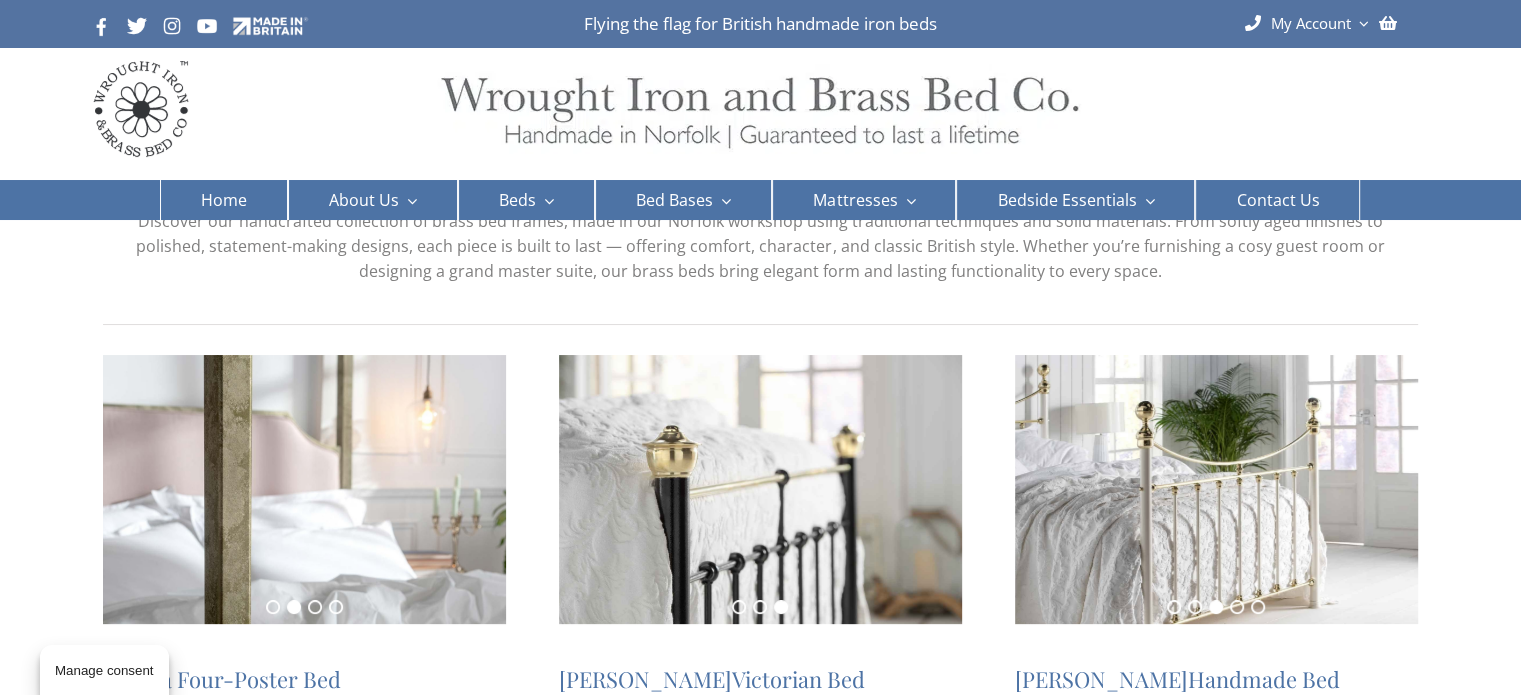 scroll, scrollTop: 0, scrollLeft: 0, axis: both 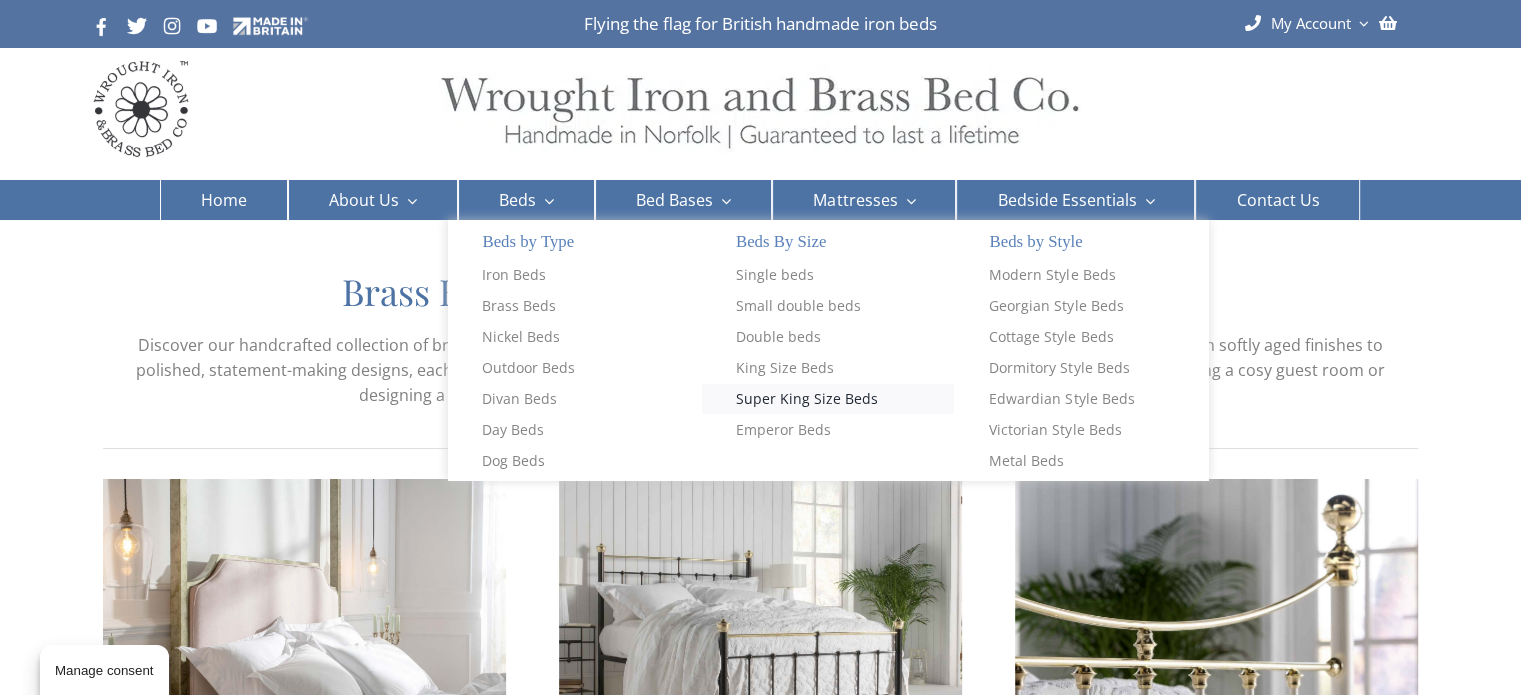 click on "Super King Size Beds" at bounding box center [807, 399] 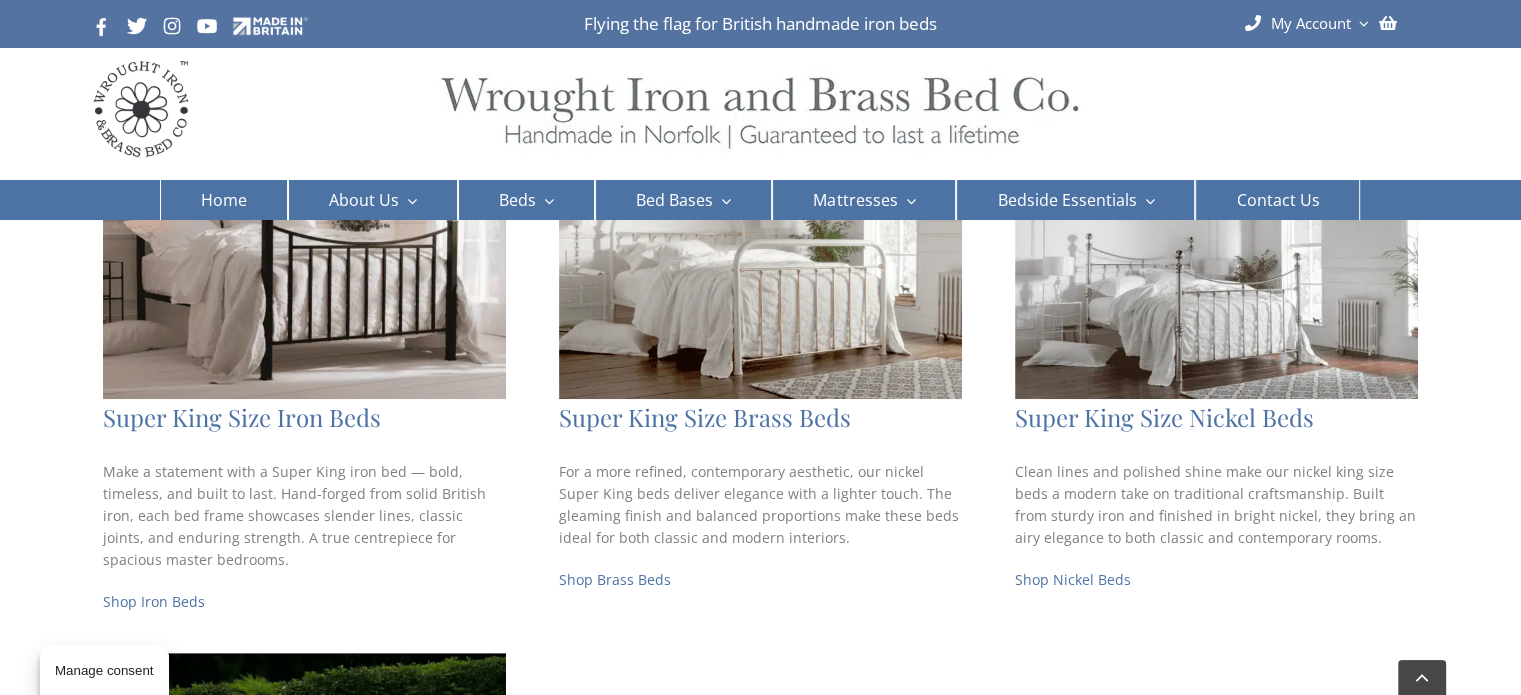 scroll, scrollTop: 740, scrollLeft: 0, axis: vertical 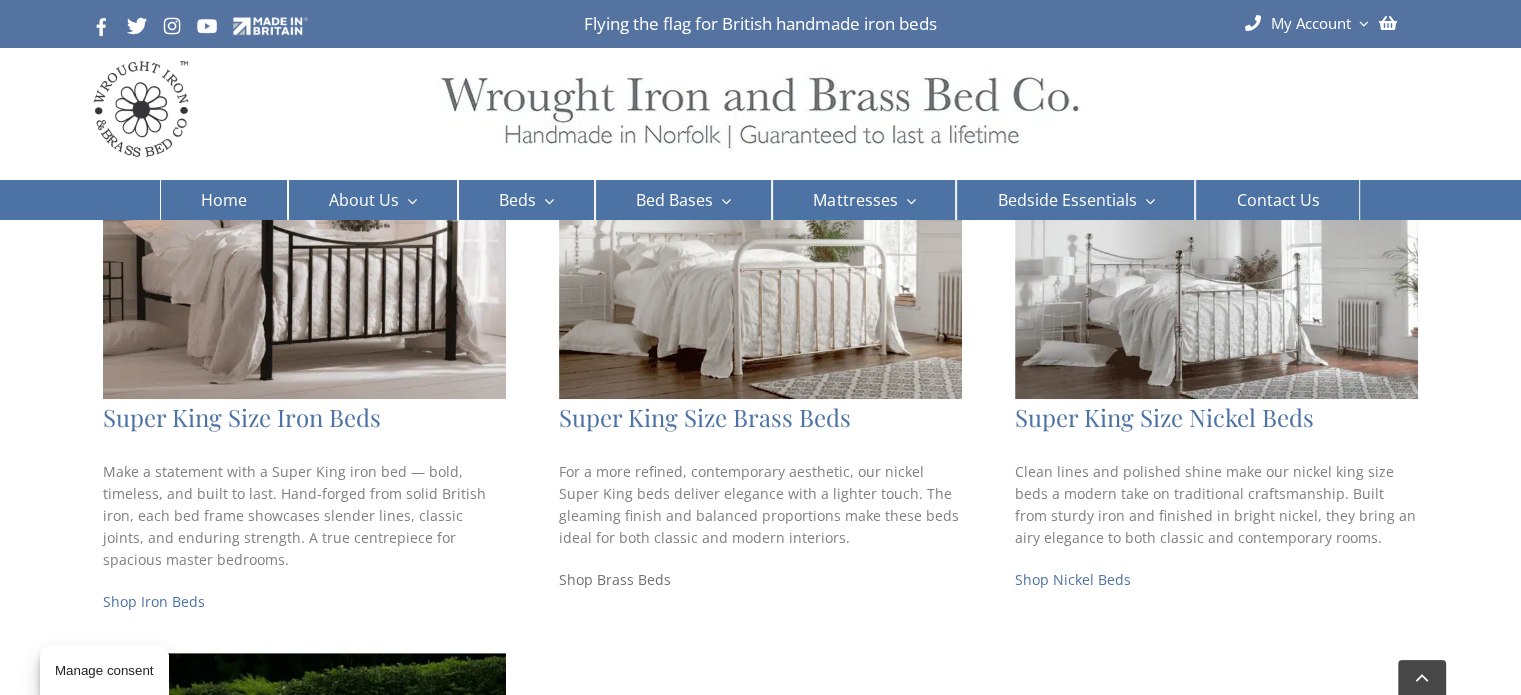 click on "Shop Brass Beds" at bounding box center (615, 579) 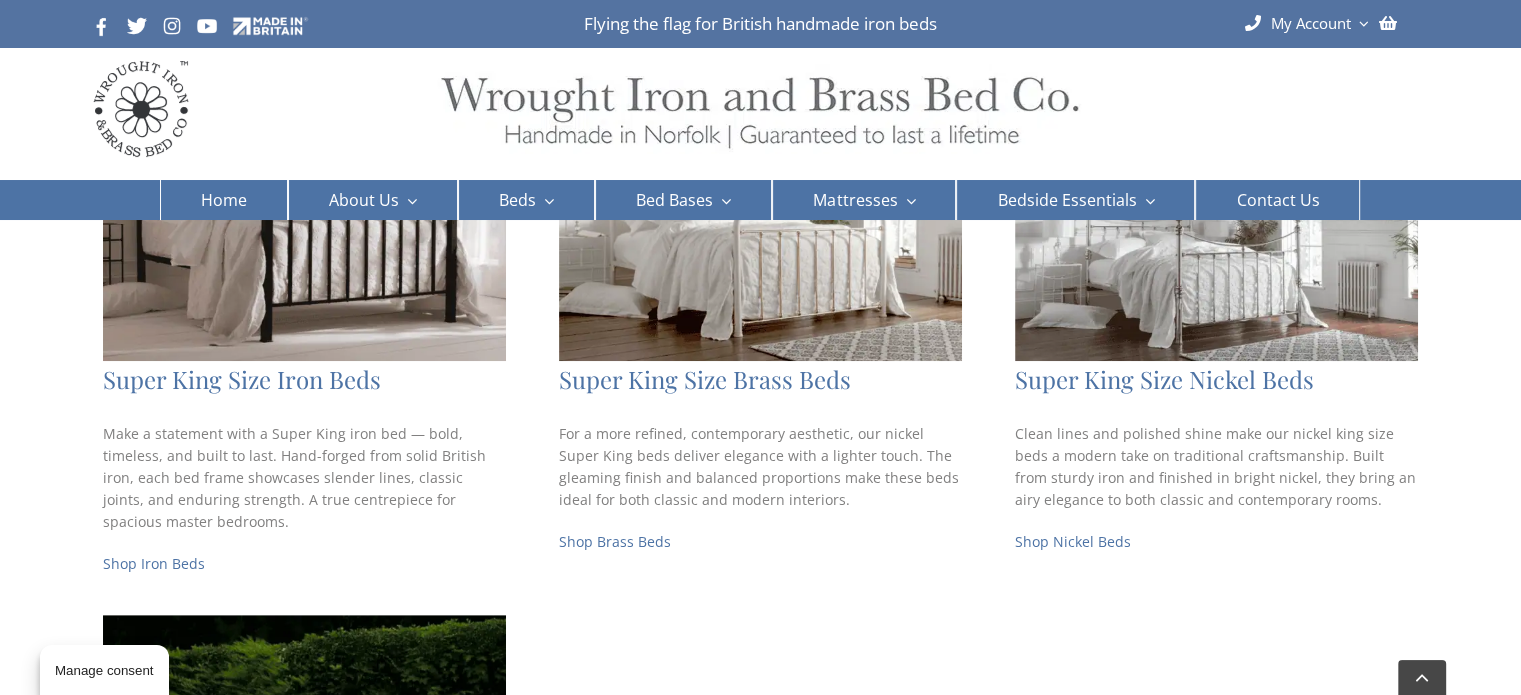 scroll, scrollTop: 779, scrollLeft: 0, axis: vertical 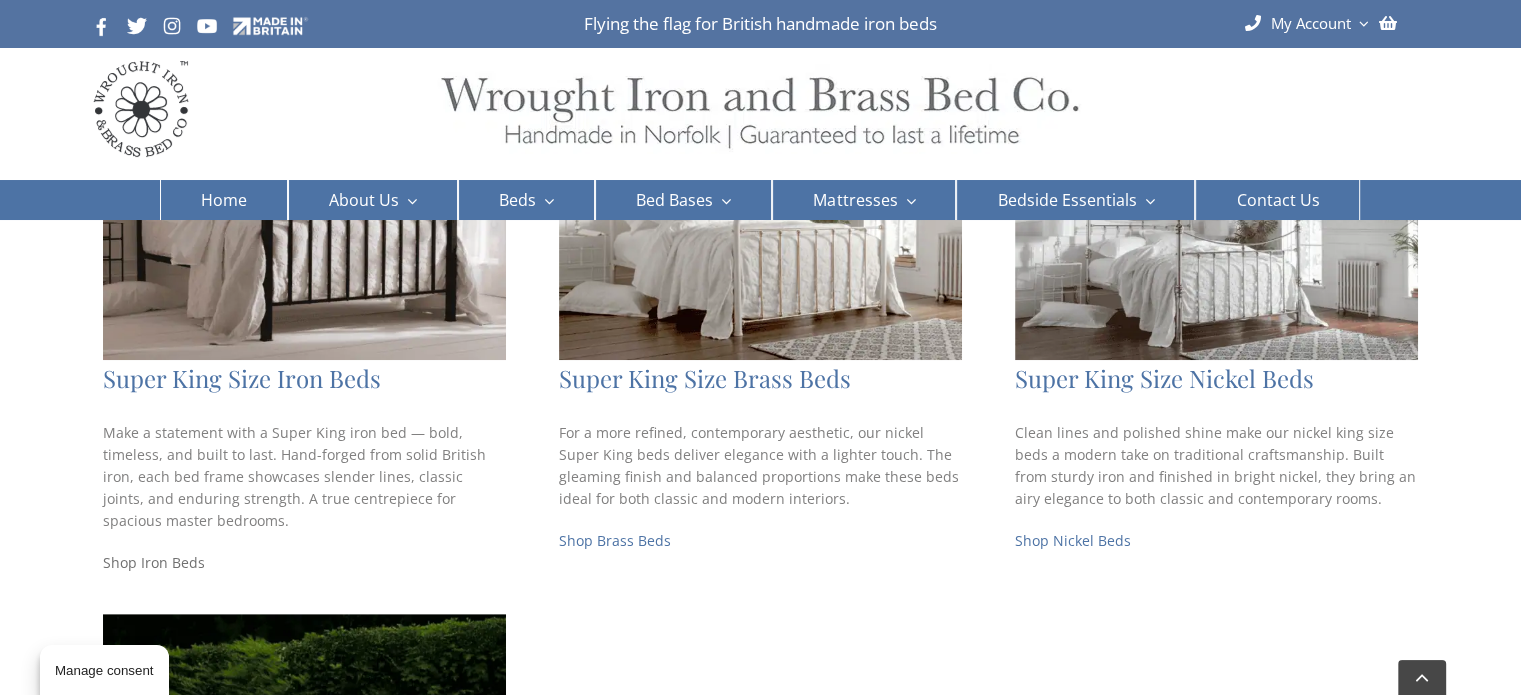 click on "Shop Iron Beds" at bounding box center (154, 562) 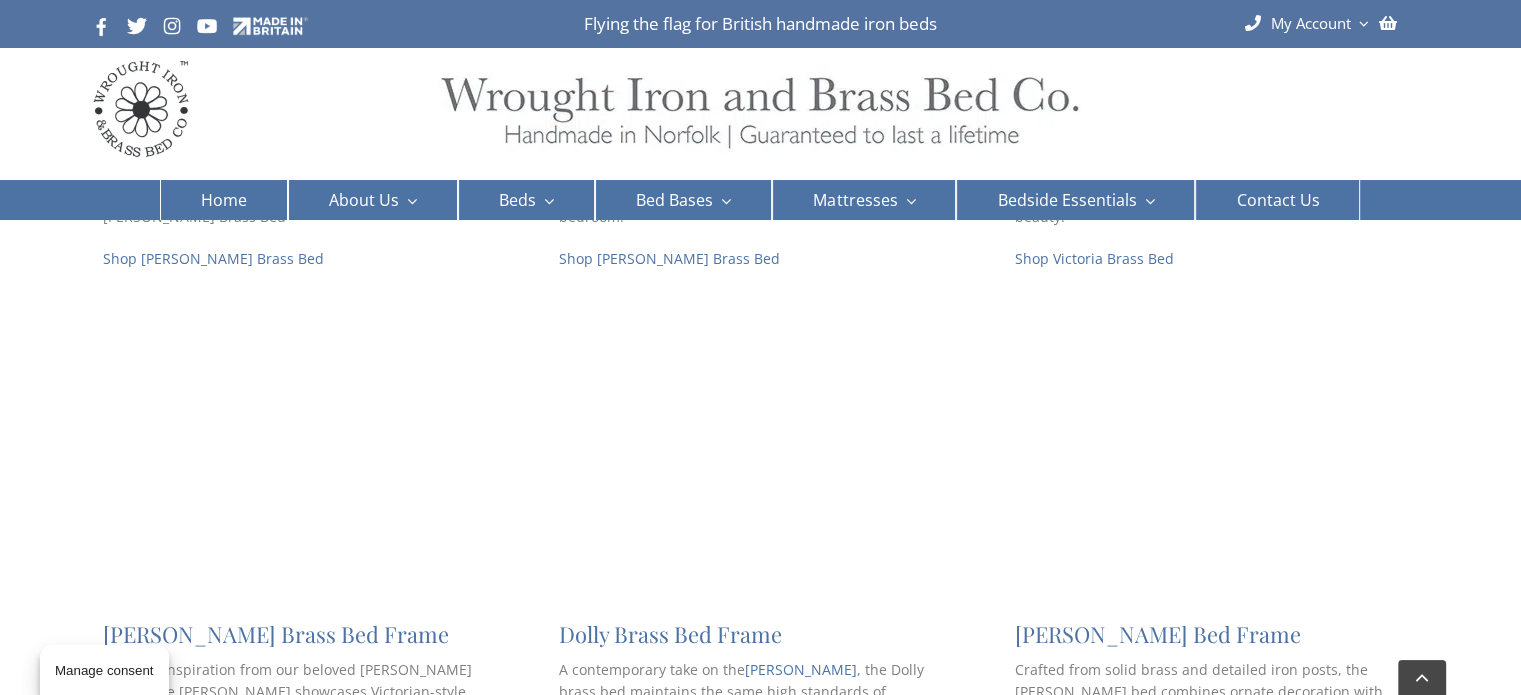 scroll, scrollTop: 1780, scrollLeft: 0, axis: vertical 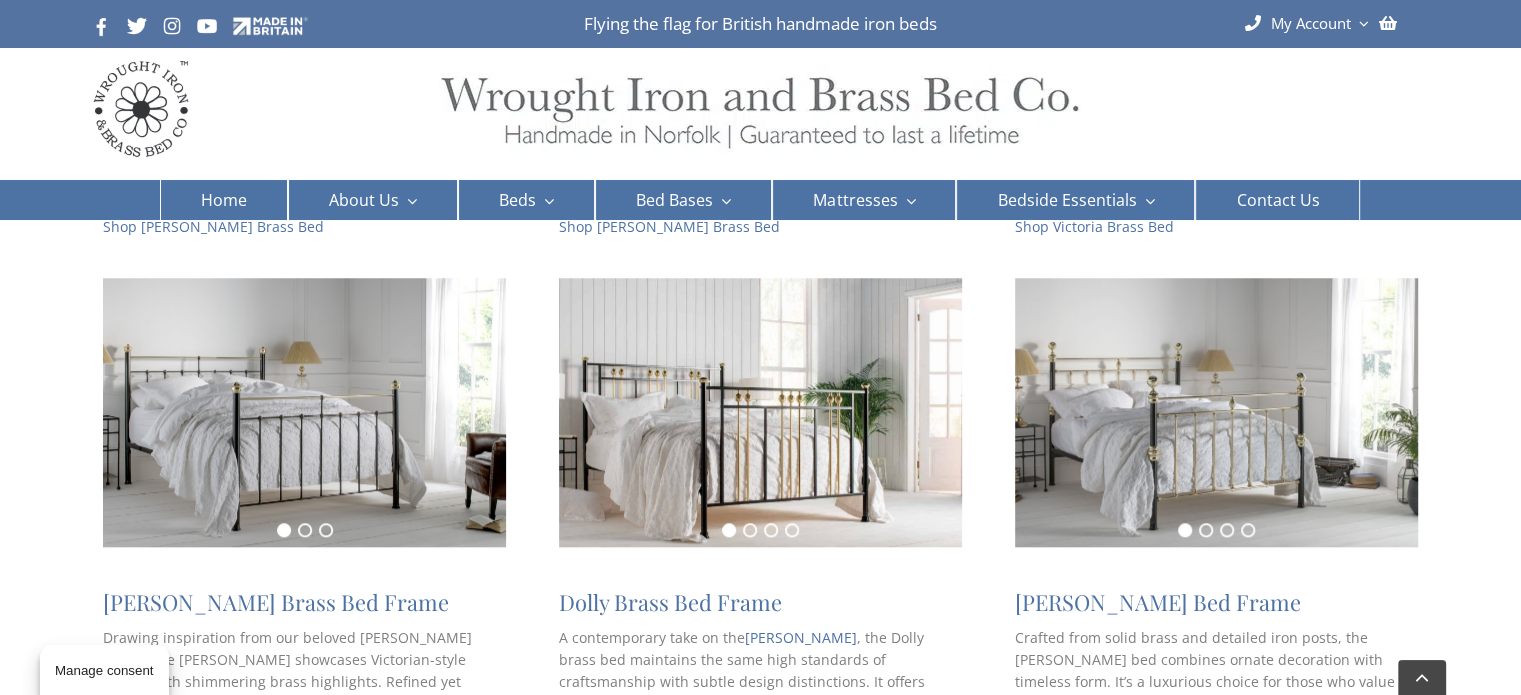 click at bounding box center [1216, 412] 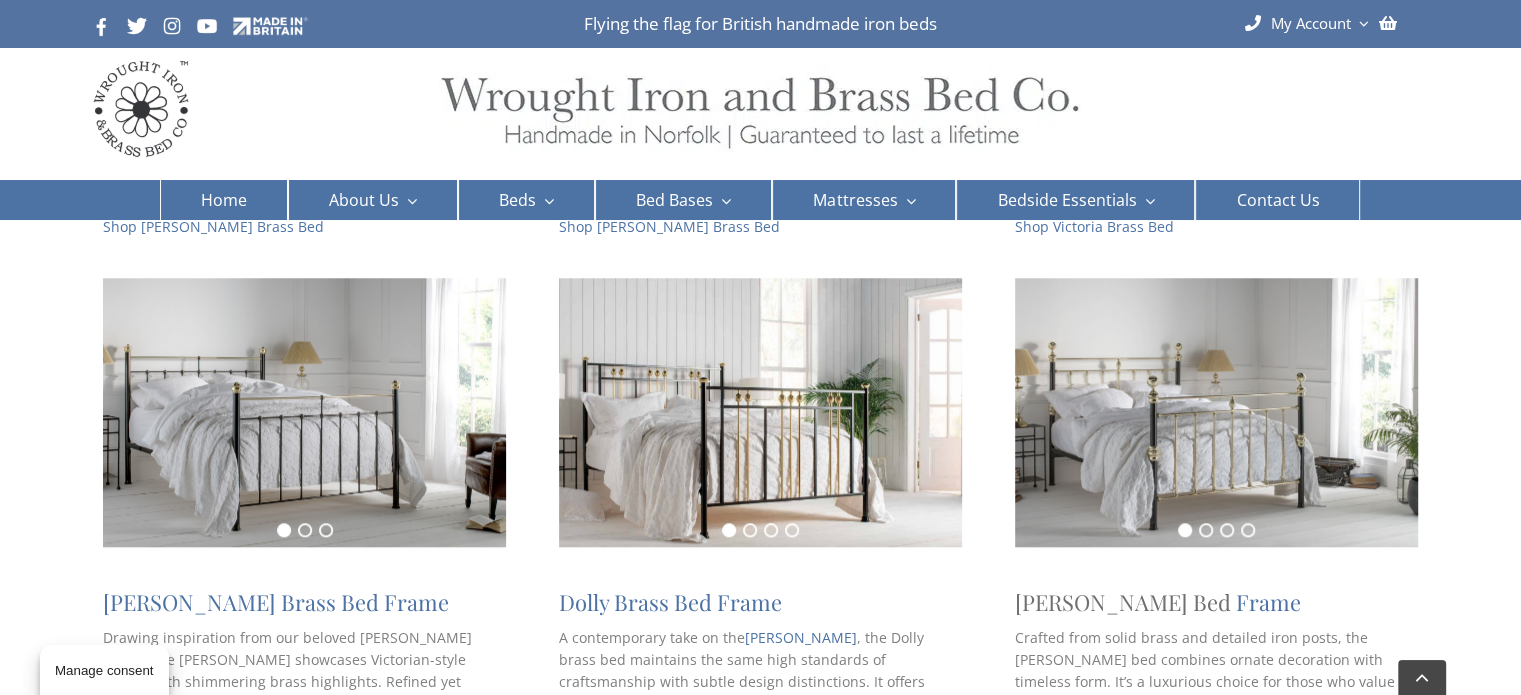 click on "George Brass Bed" at bounding box center (1123, 602) 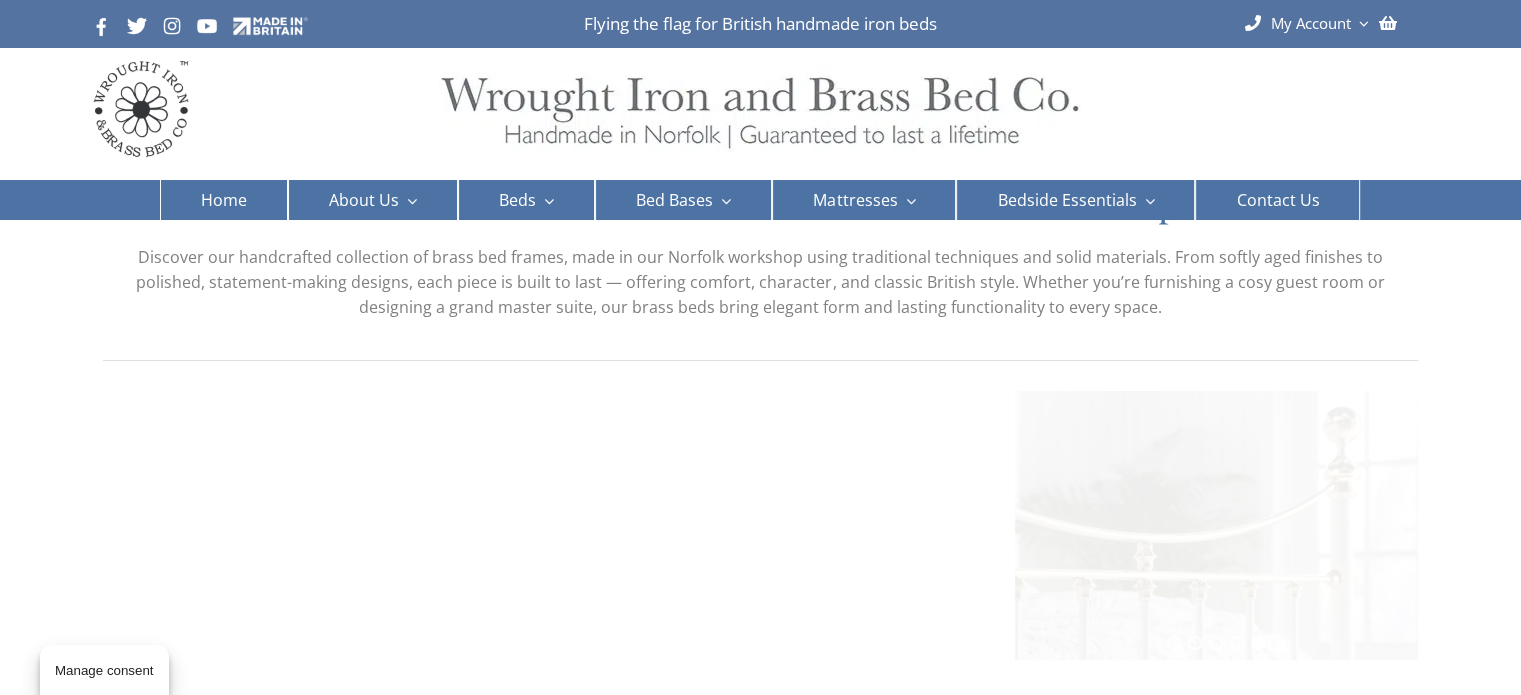 scroll, scrollTop: 90, scrollLeft: 0, axis: vertical 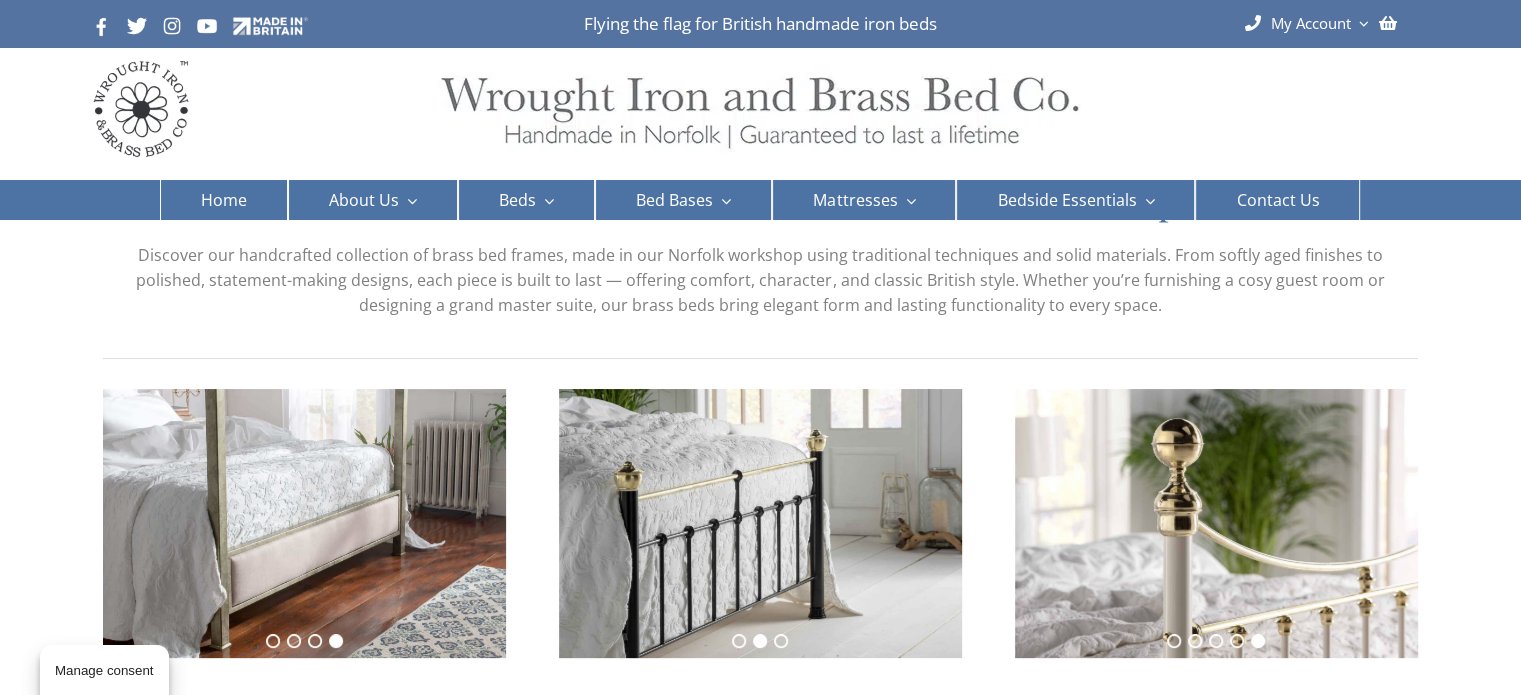 click at bounding box center (304, 523) 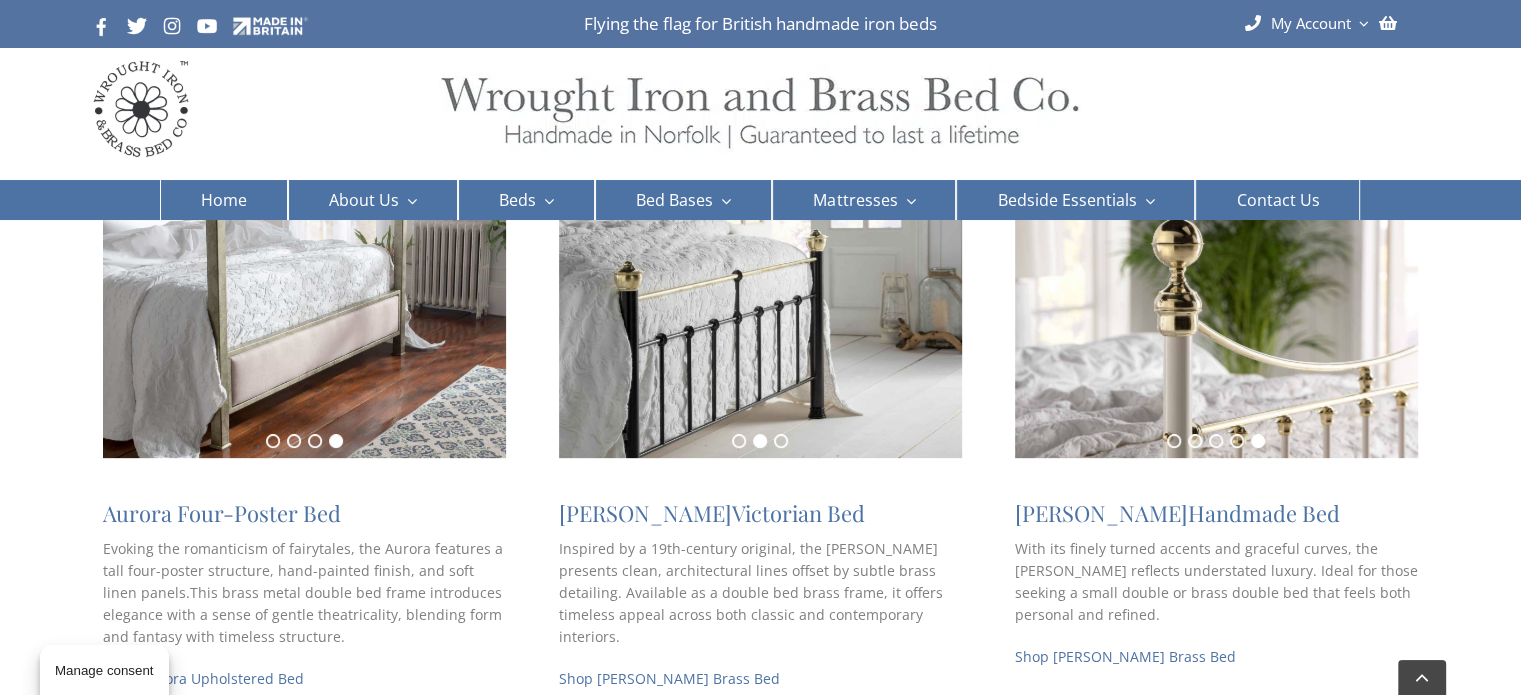 scroll, scrollTop: 291, scrollLeft: 0, axis: vertical 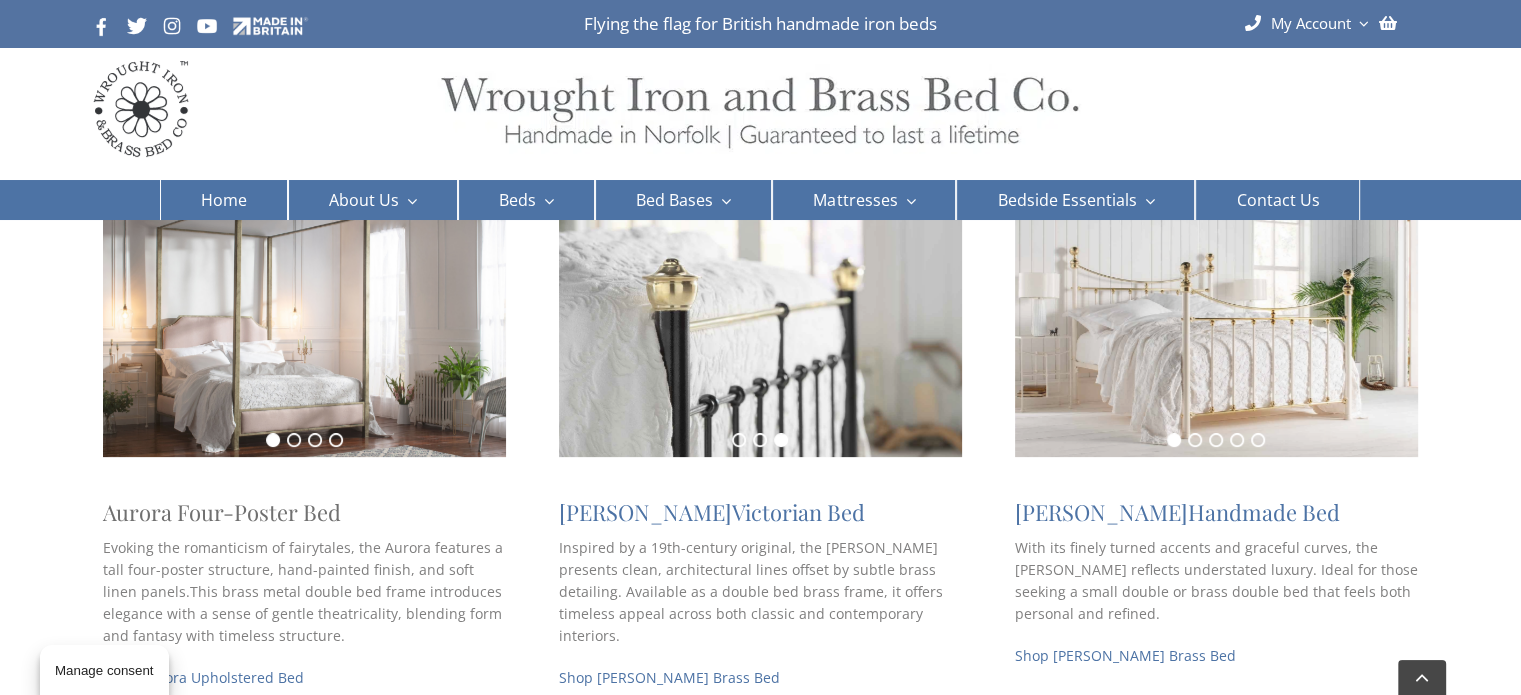 click on "Aurora Four-Poster Bed" at bounding box center (222, 512) 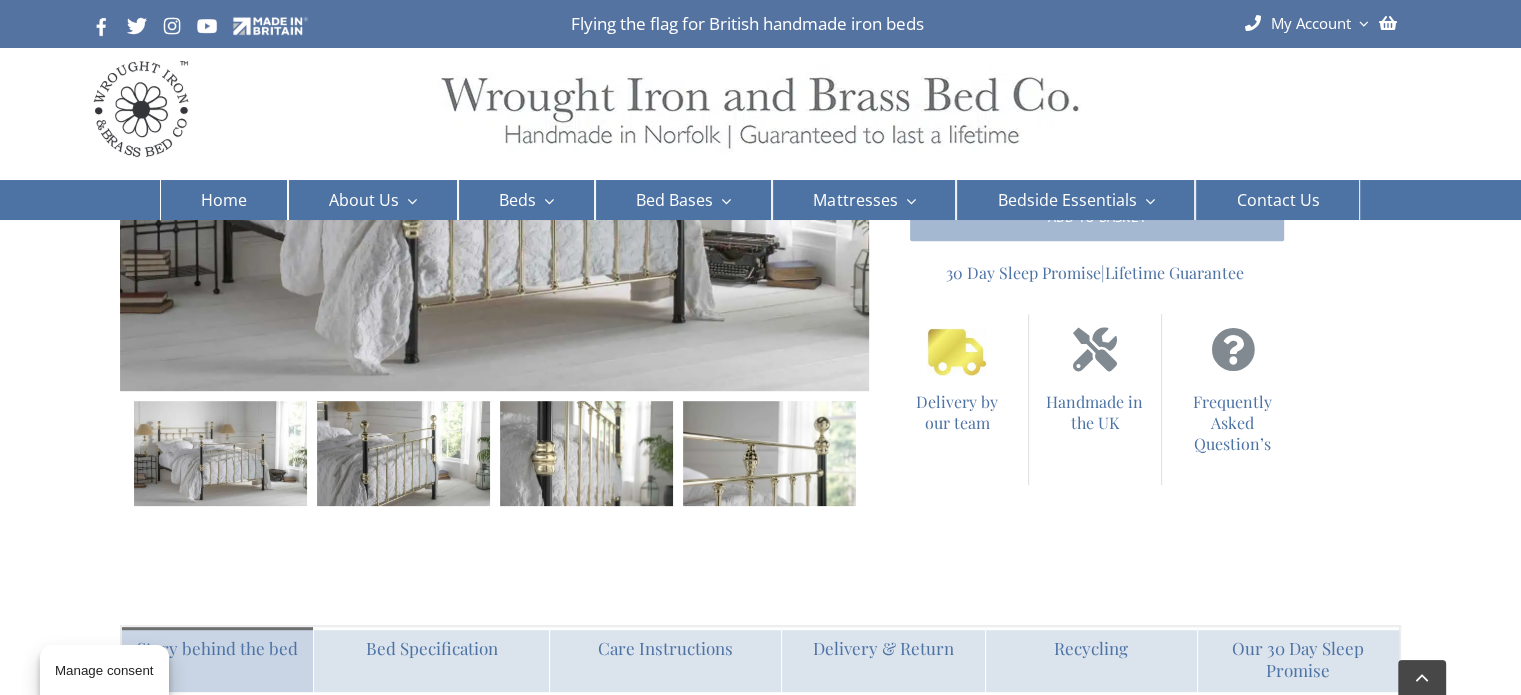 scroll, scrollTop: 927, scrollLeft: 0, axis: vertical 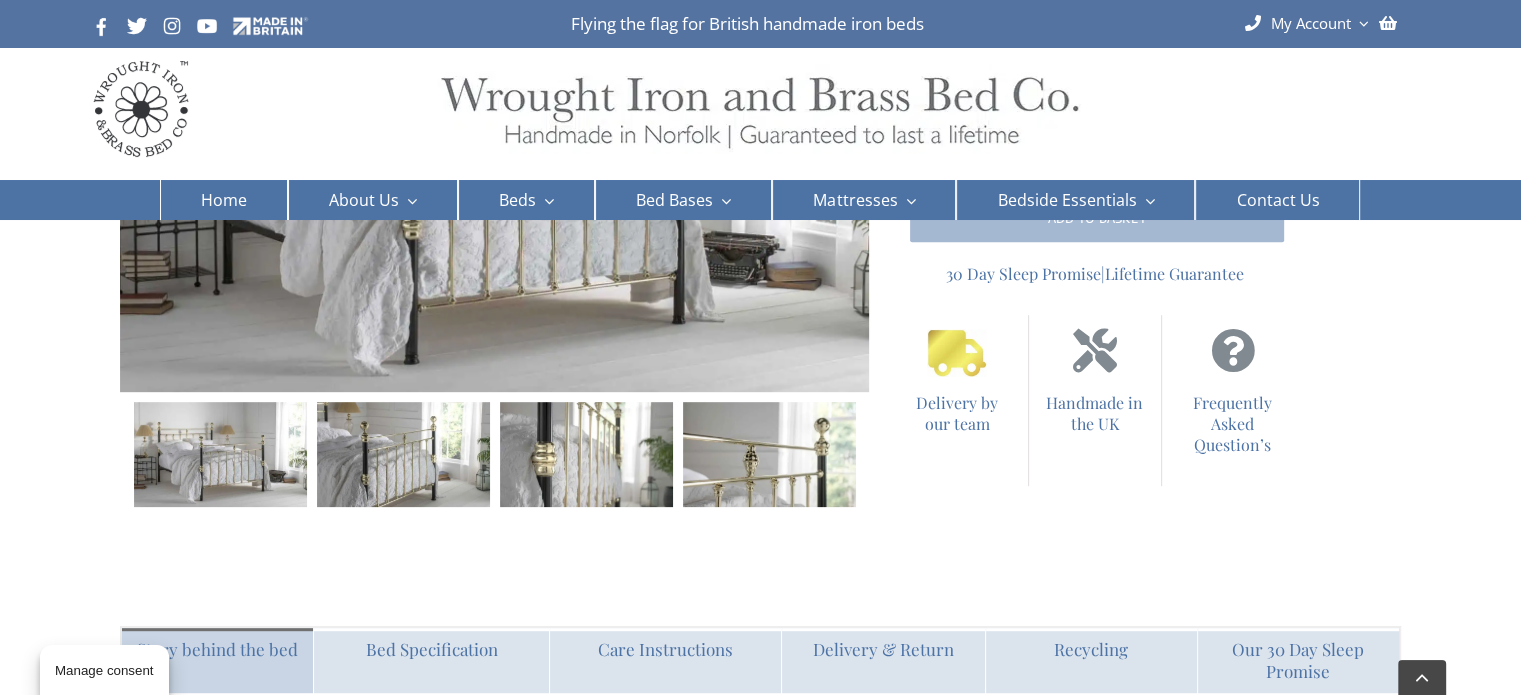 click at bounding box center [769, 454] 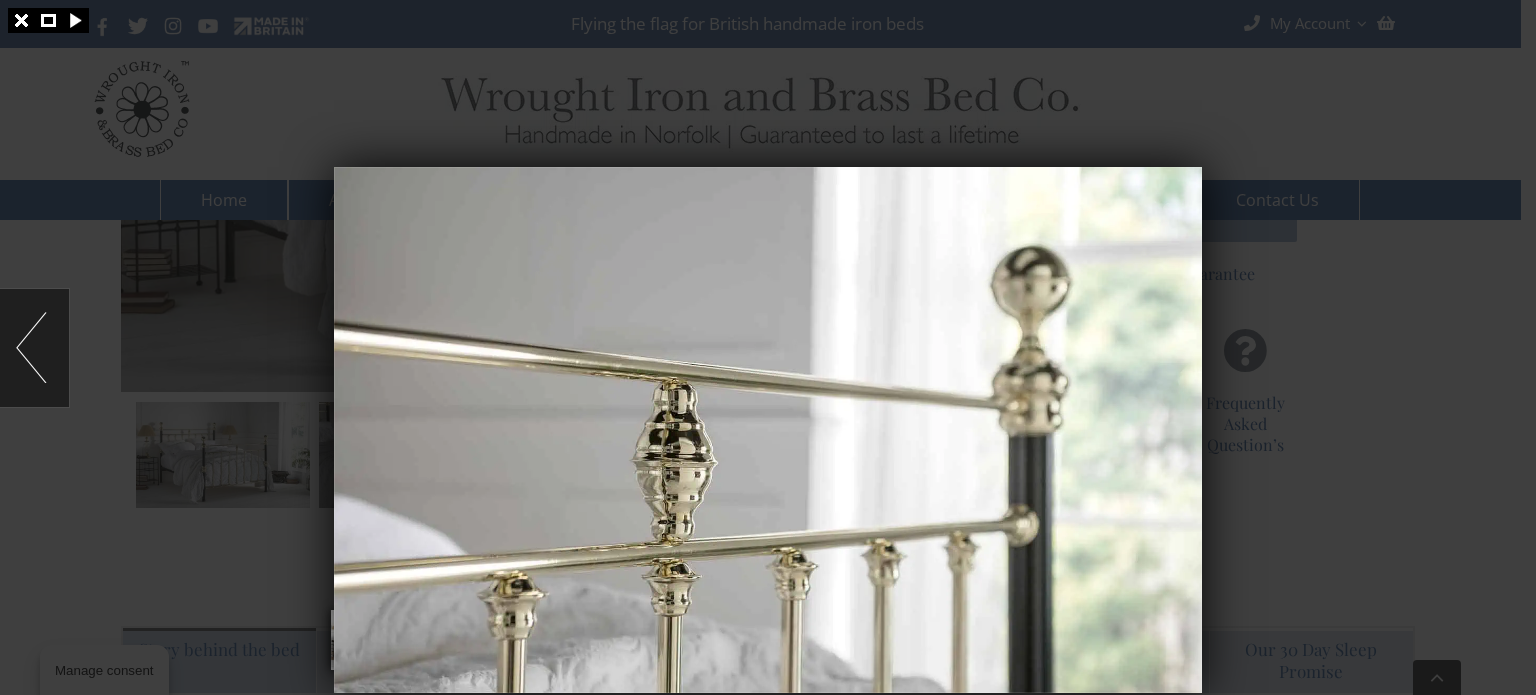 click at bounding box center (768, 347) 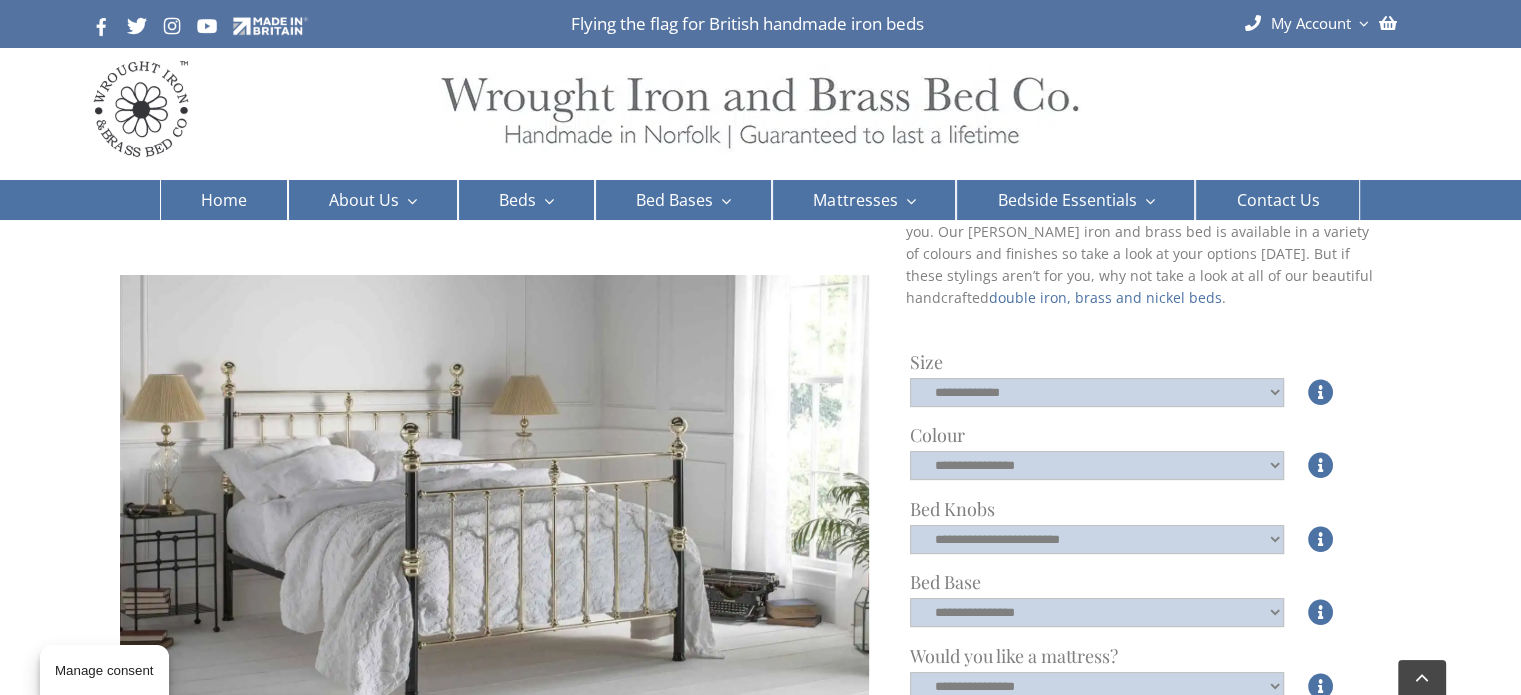 scroll, scrollTop: 355, scrollLeft: 0, axis: vertical 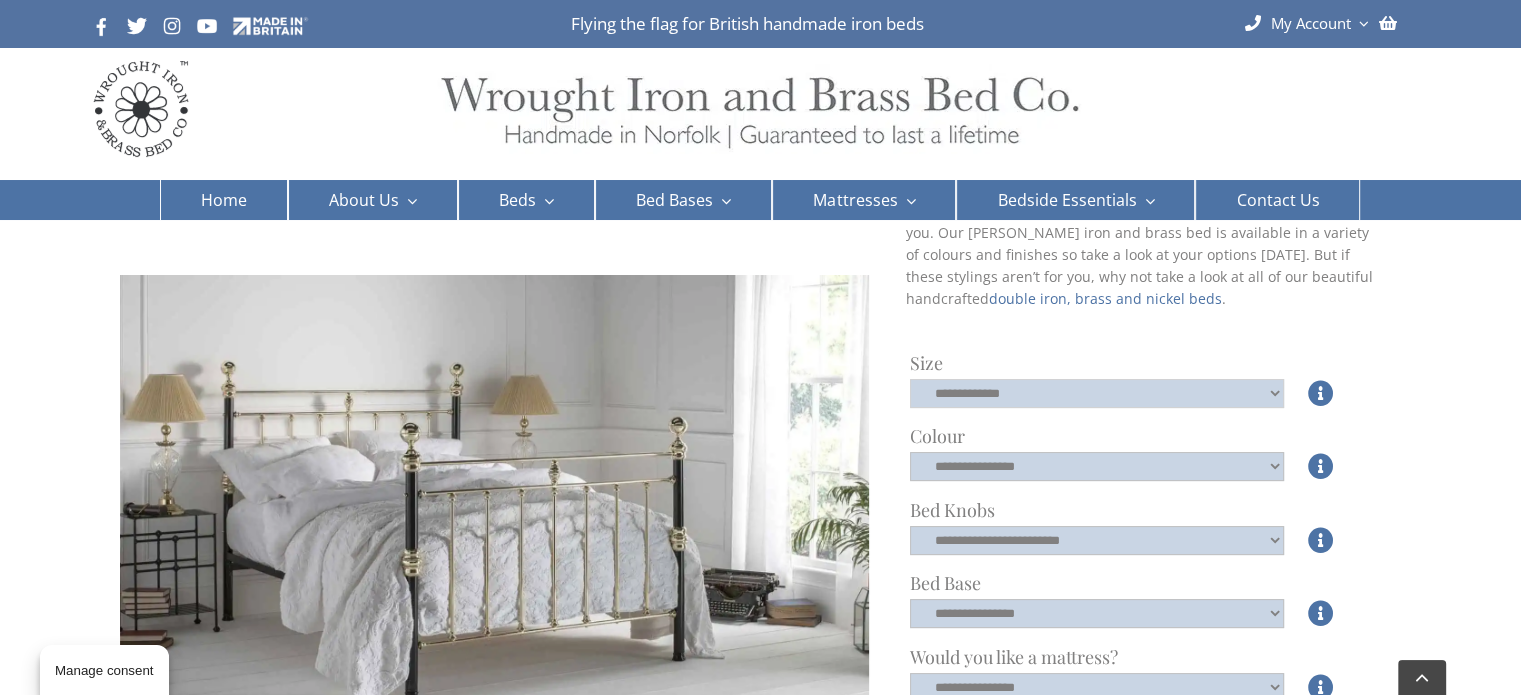 click on "**********" 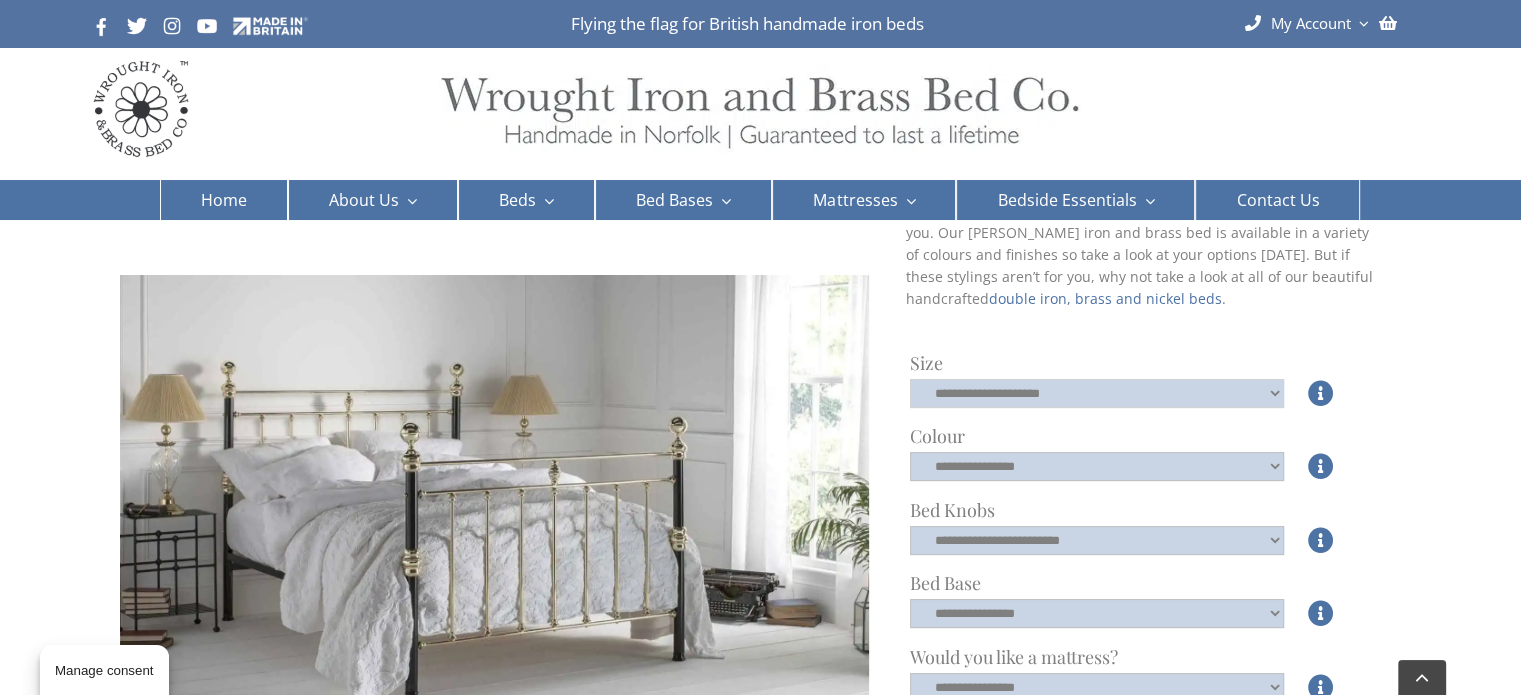 click on "**********" 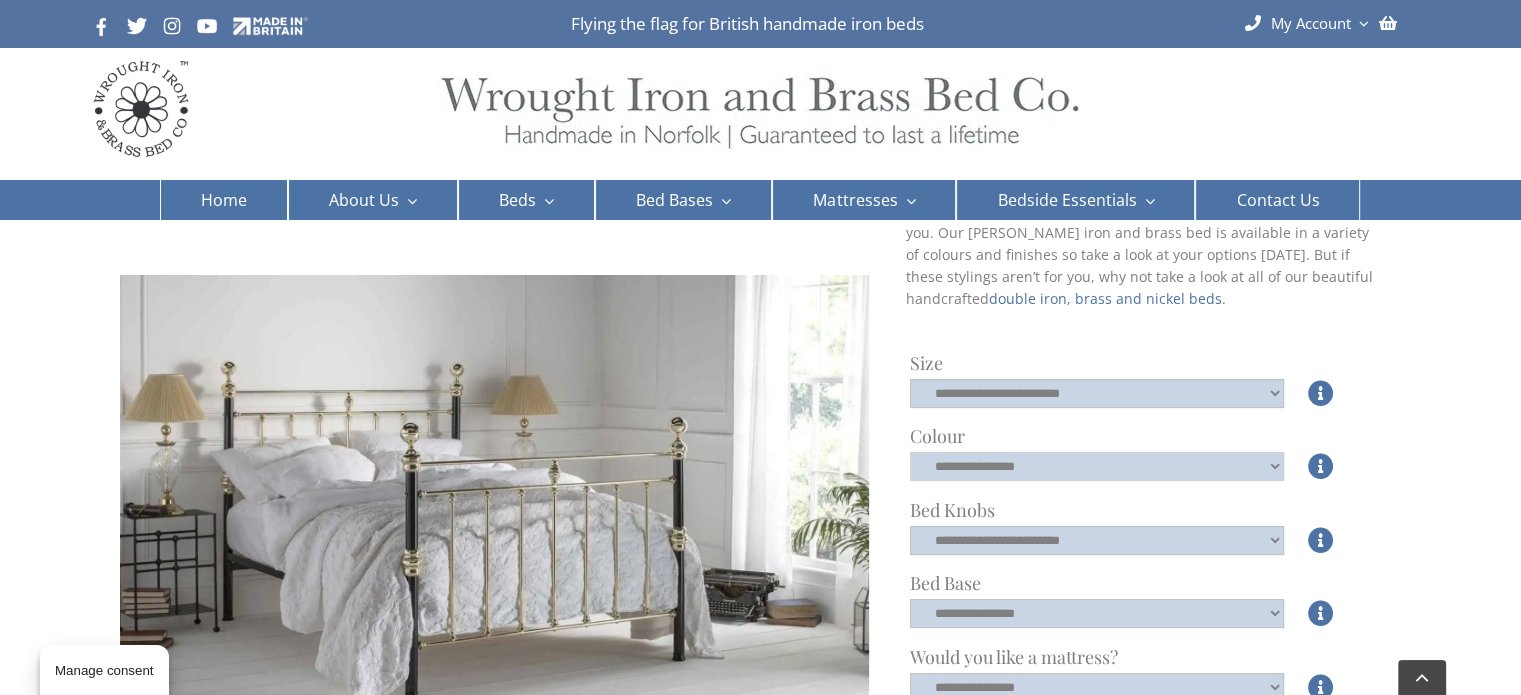 click on "**********" 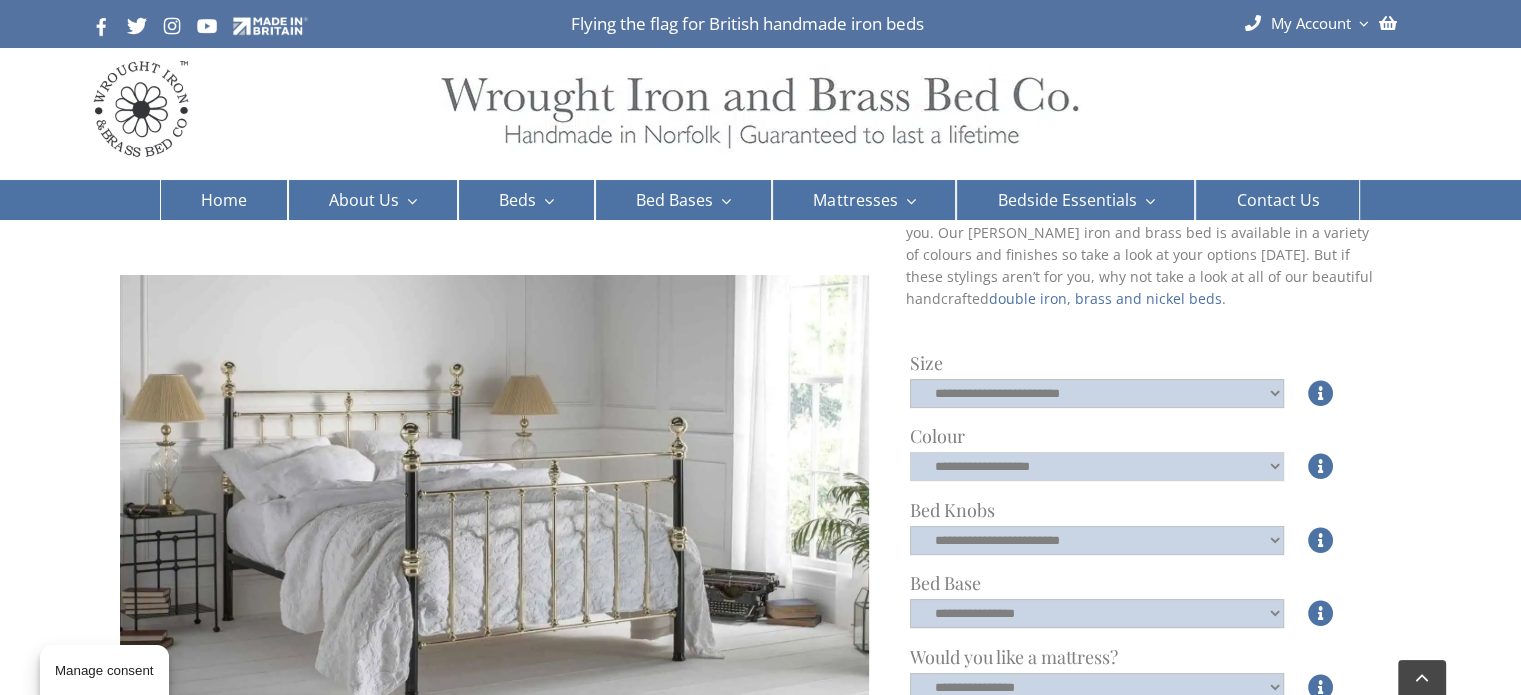click on "**********" 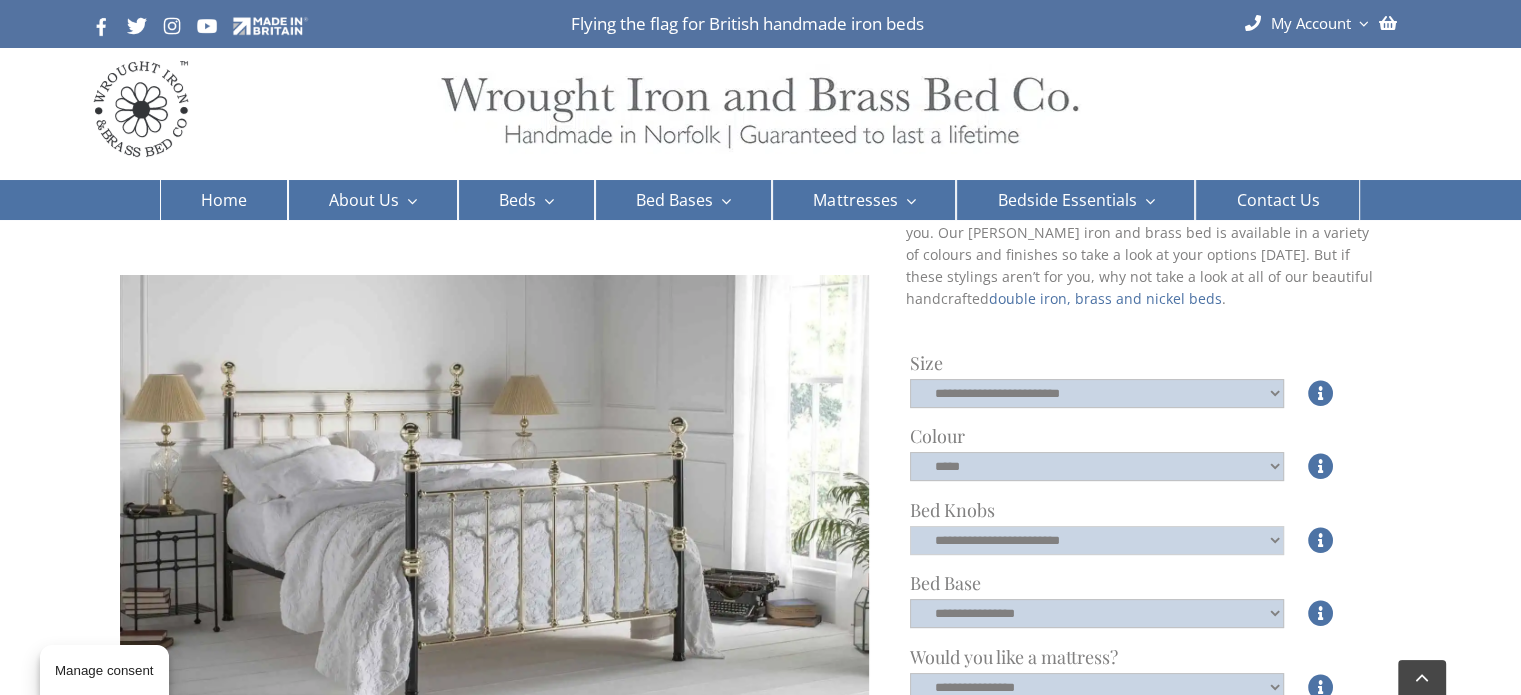 click on "**********" 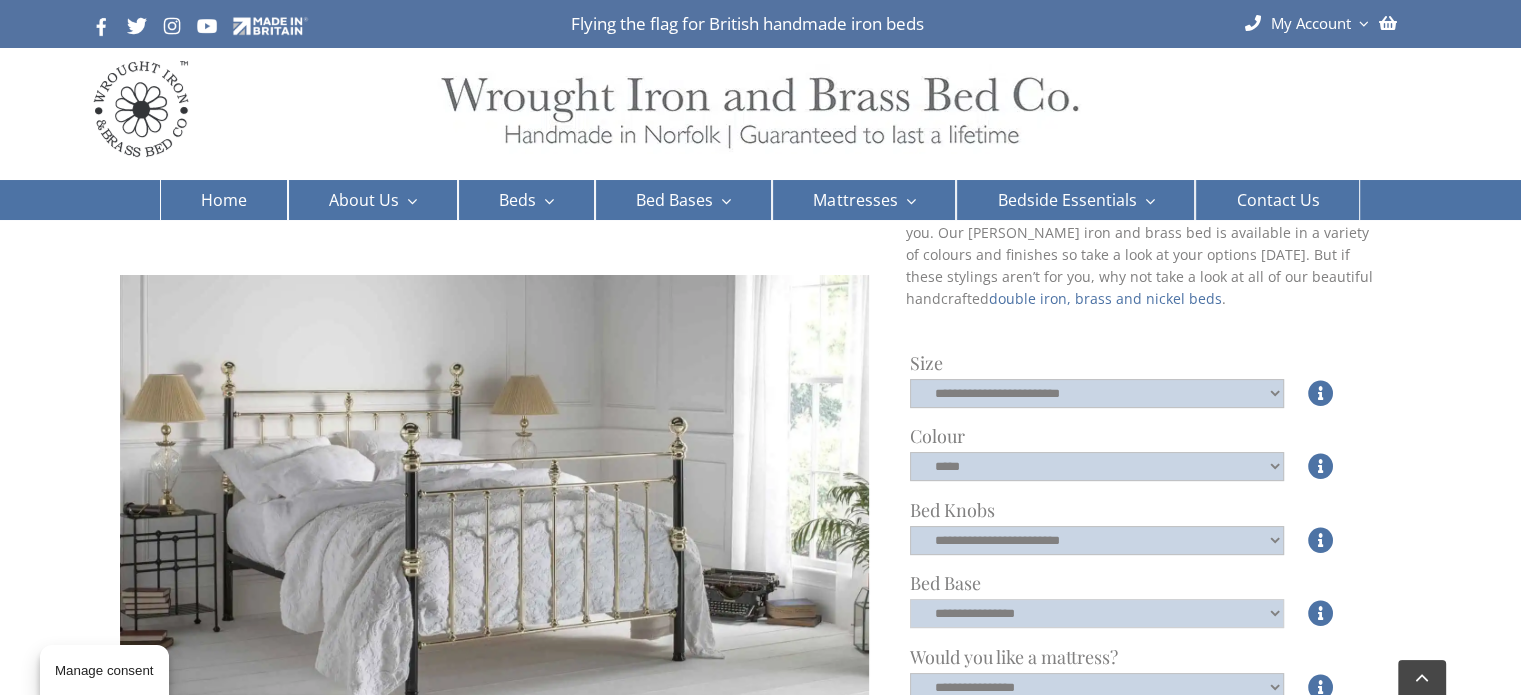 click on "**********" 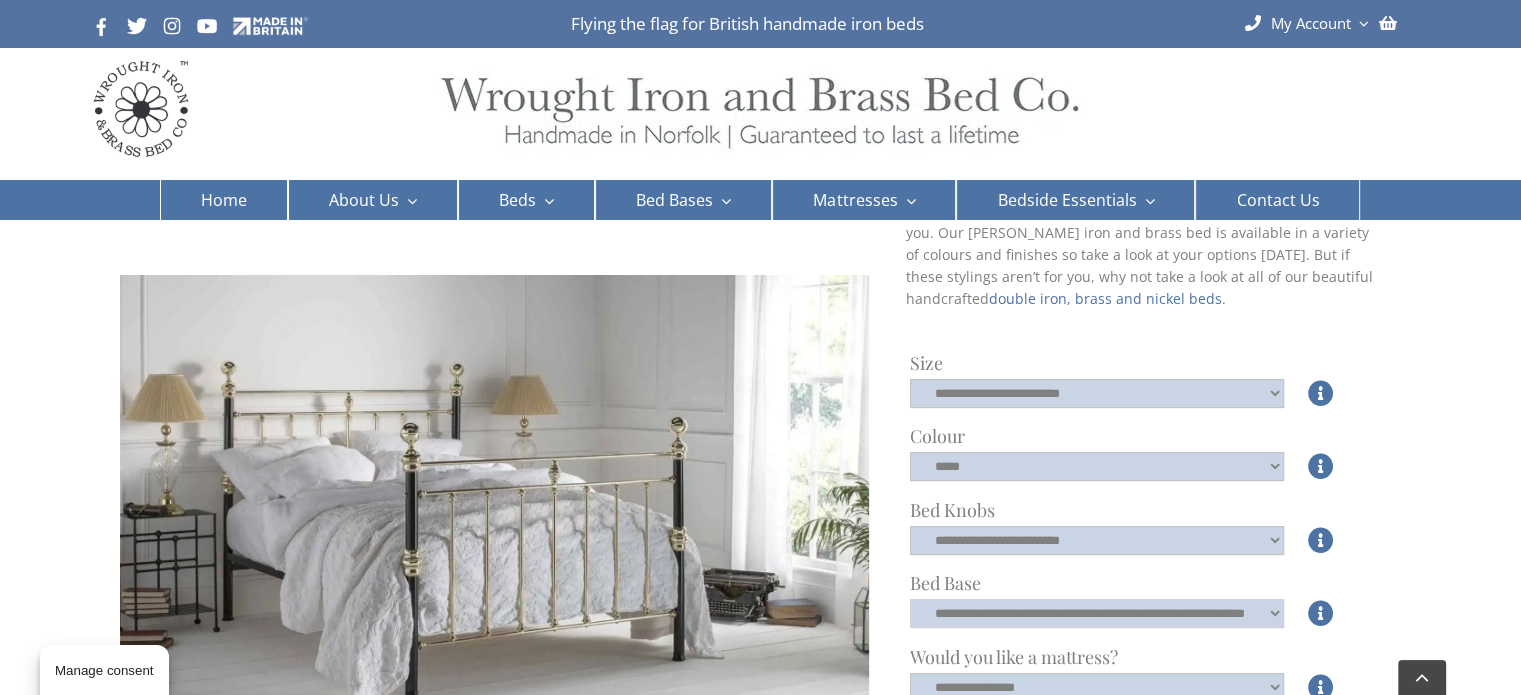 click on "**********" 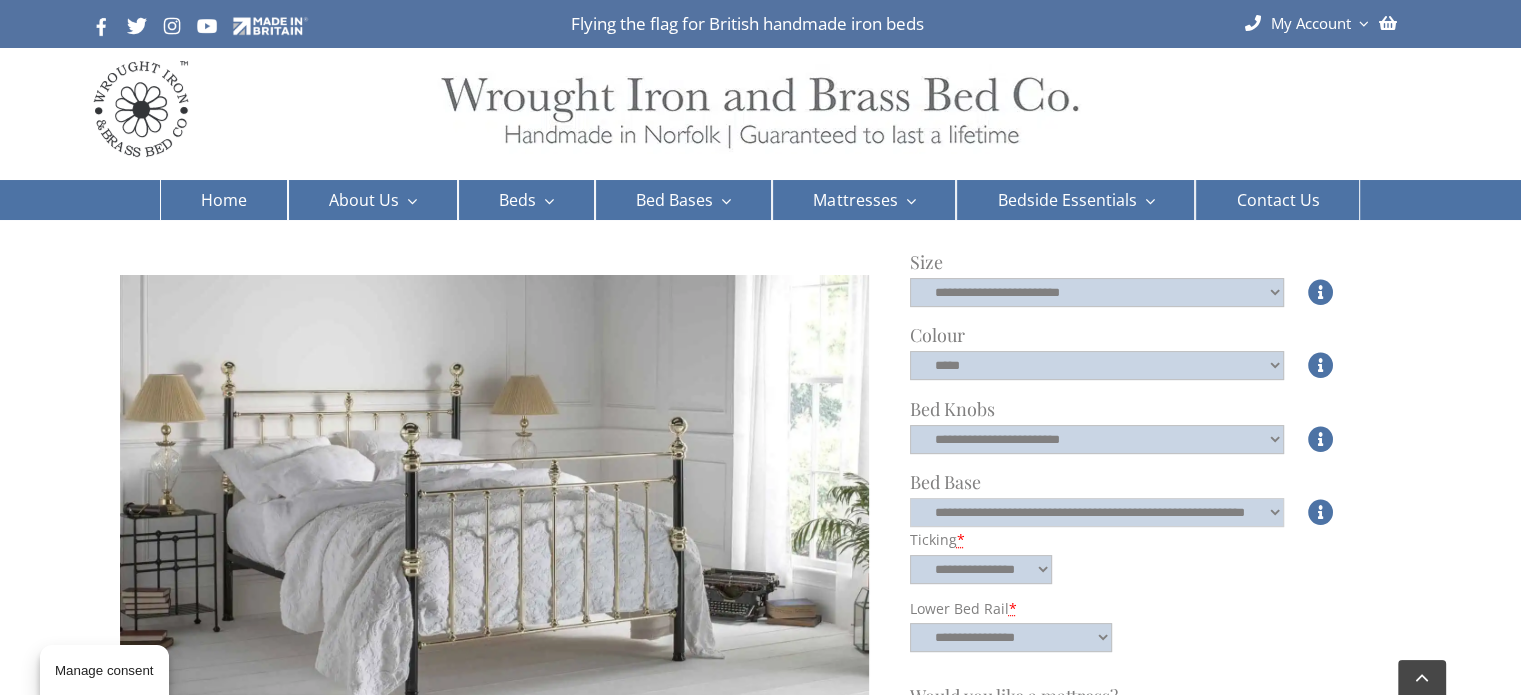 scroll, scrollTop: 456, scrollLeft: 0, axis: vertical 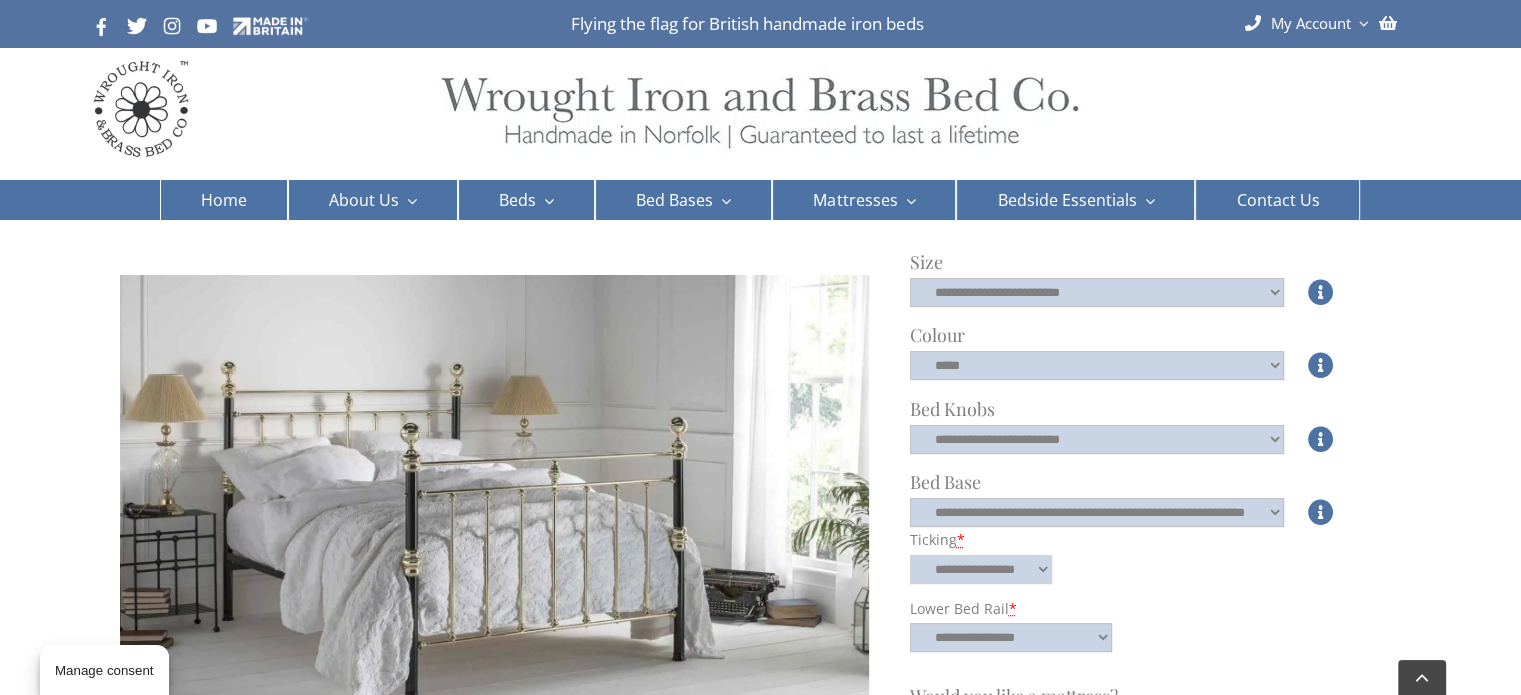 click on "**********" at bounding box center (981, 569) 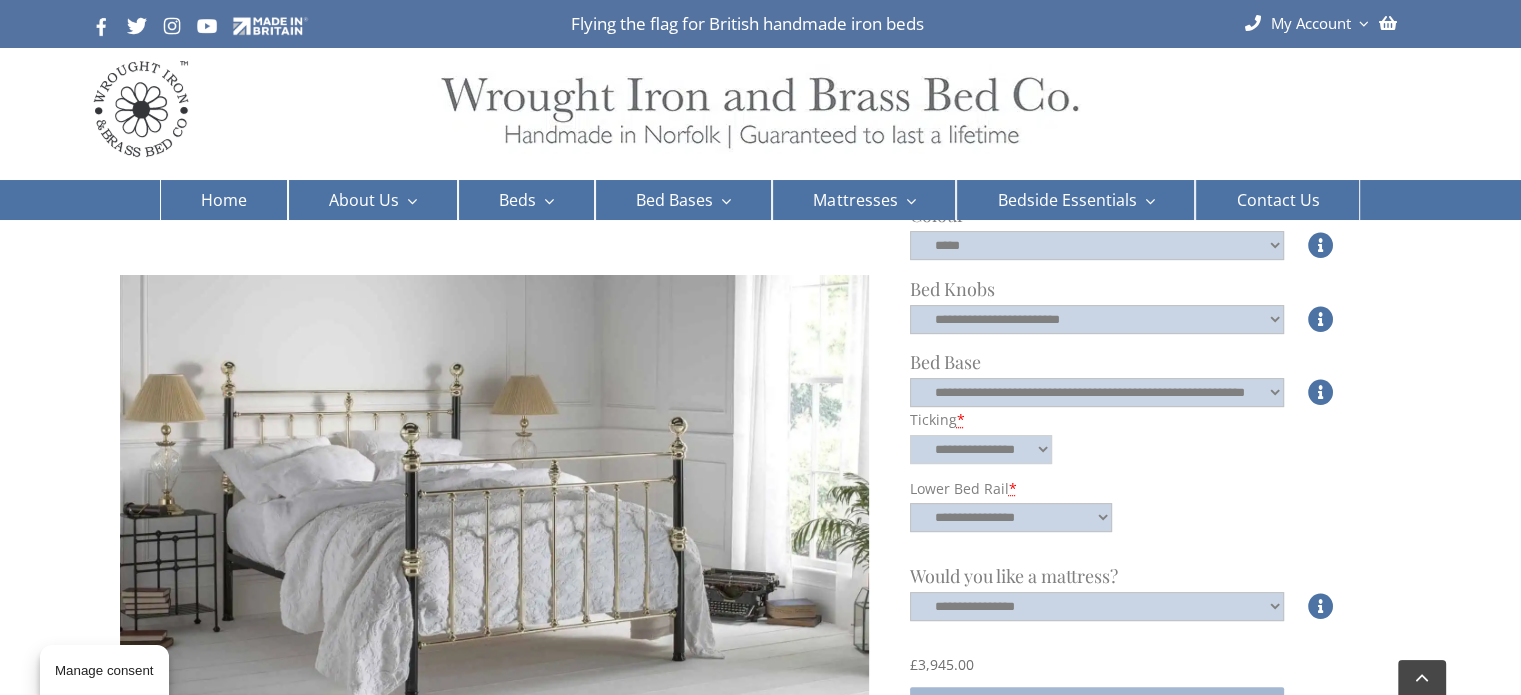 scroll, scrollTop: 576, scrollLeft: 0, axis: vertical 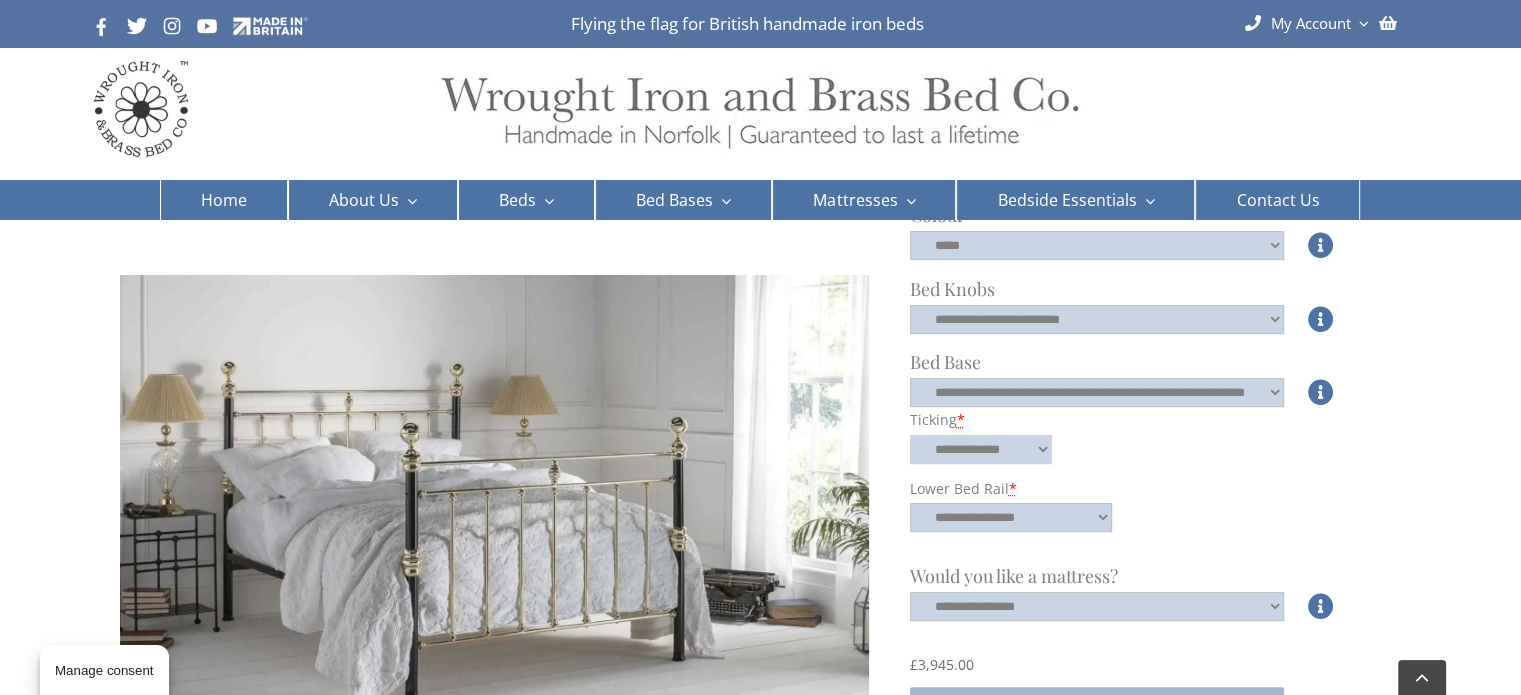 click on "**********" at bounding box center (981, 449) 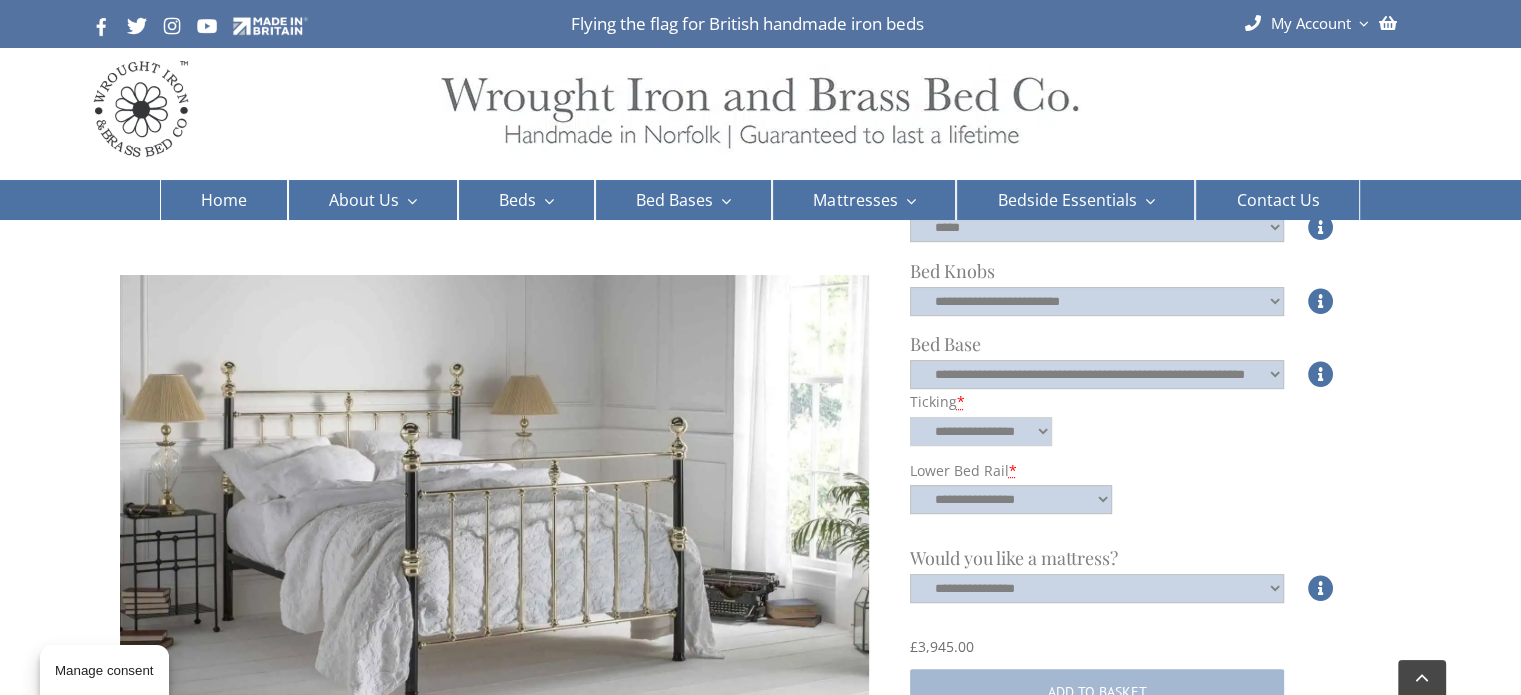 scroll, scrollTop: 595, scrollLeft: 0, axis: vertical 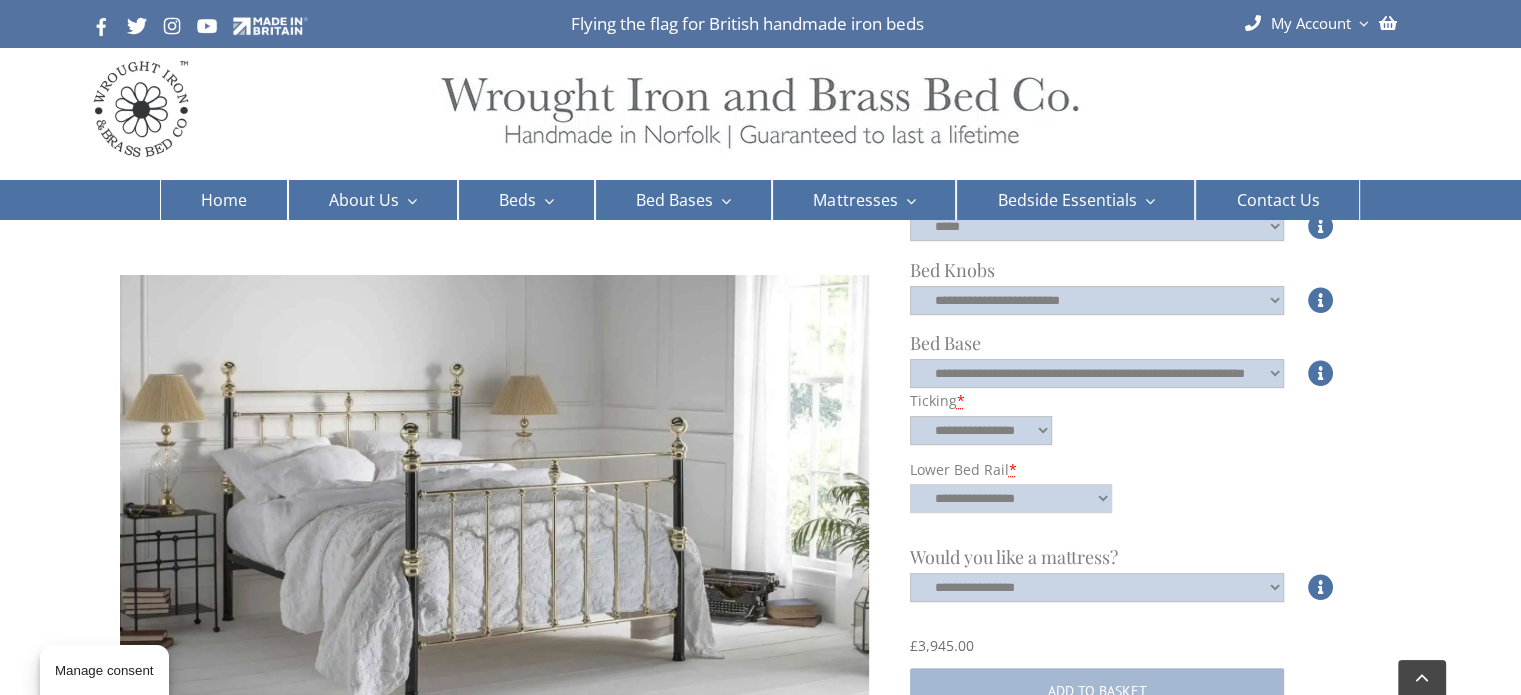 click on "**********" at bounding box center [1011, 498] 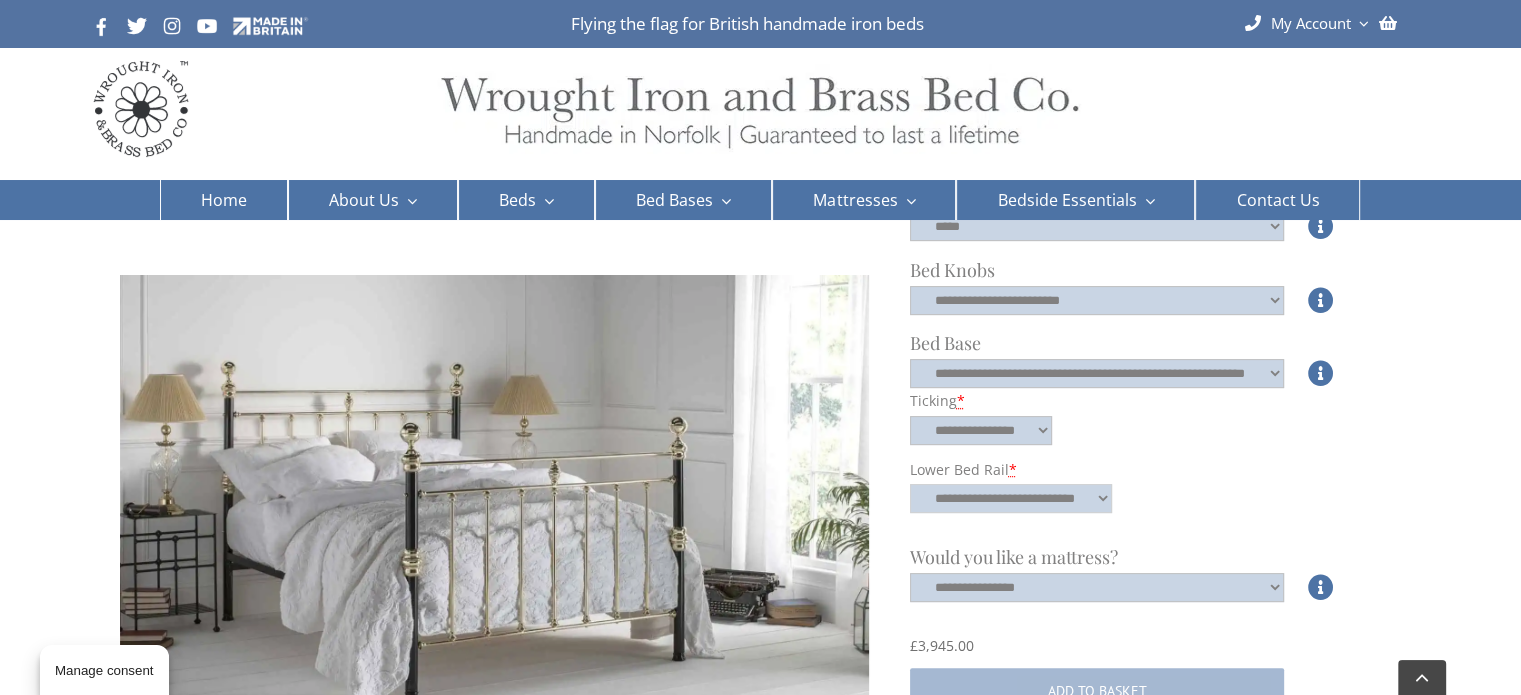 click on "**********" at bounding box center [1011, 498] 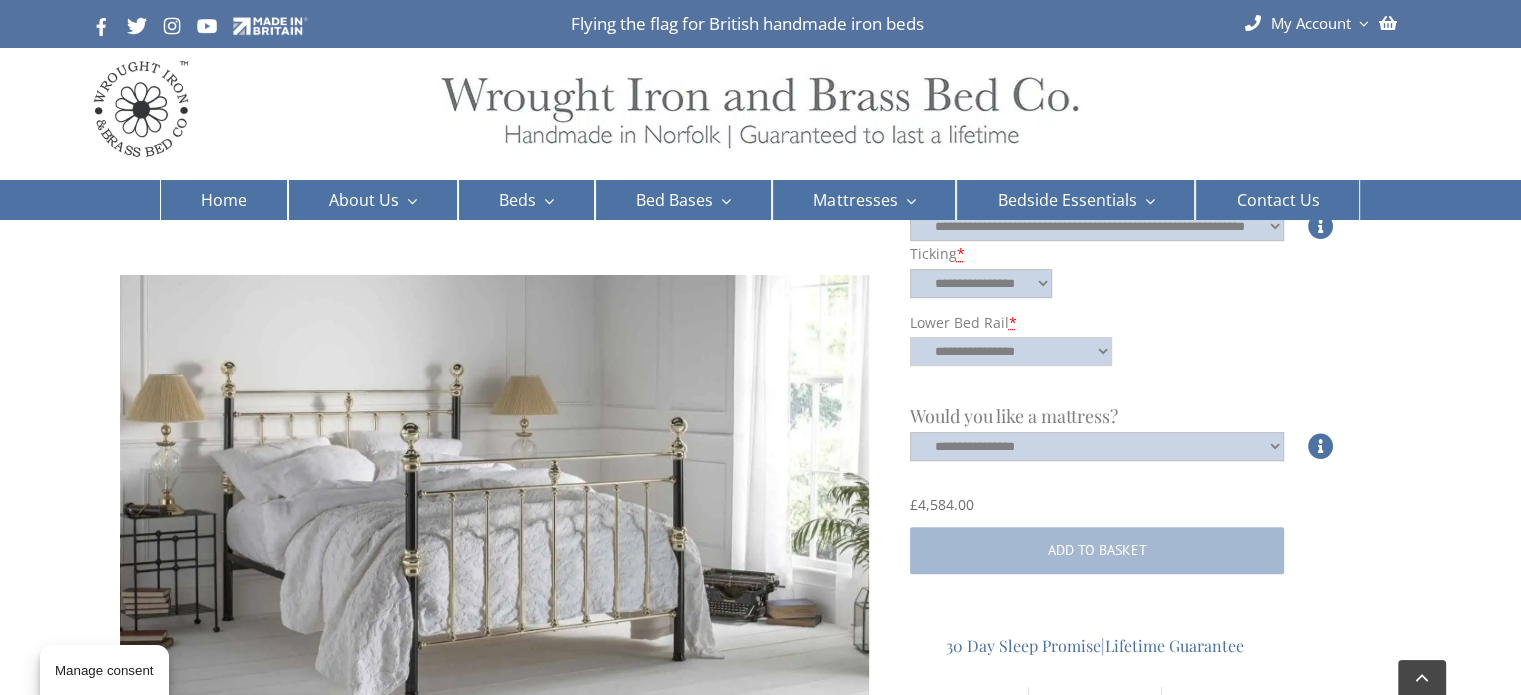 scroll, scrollTop: 743, scrollLeft: 0, axis: vertical 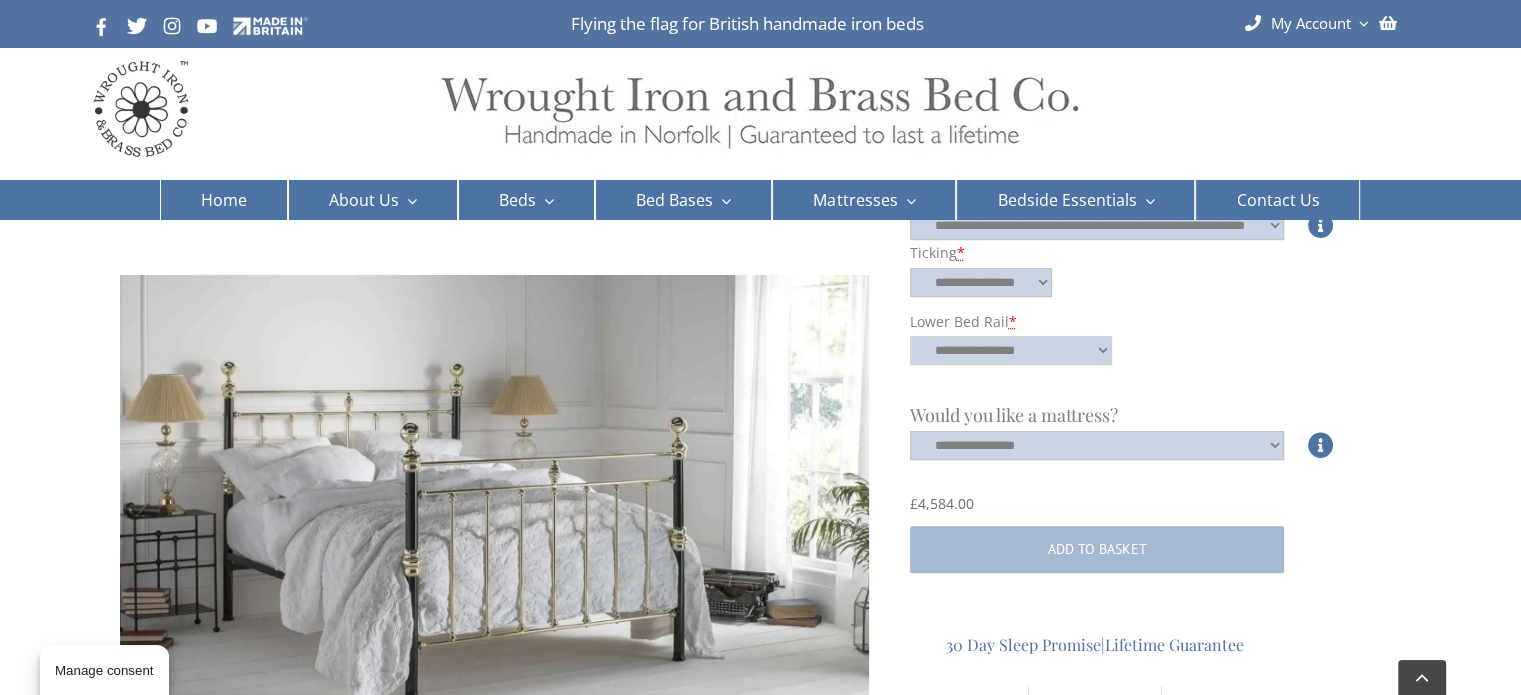 click on "**********" at bounding box center (1011, 350) 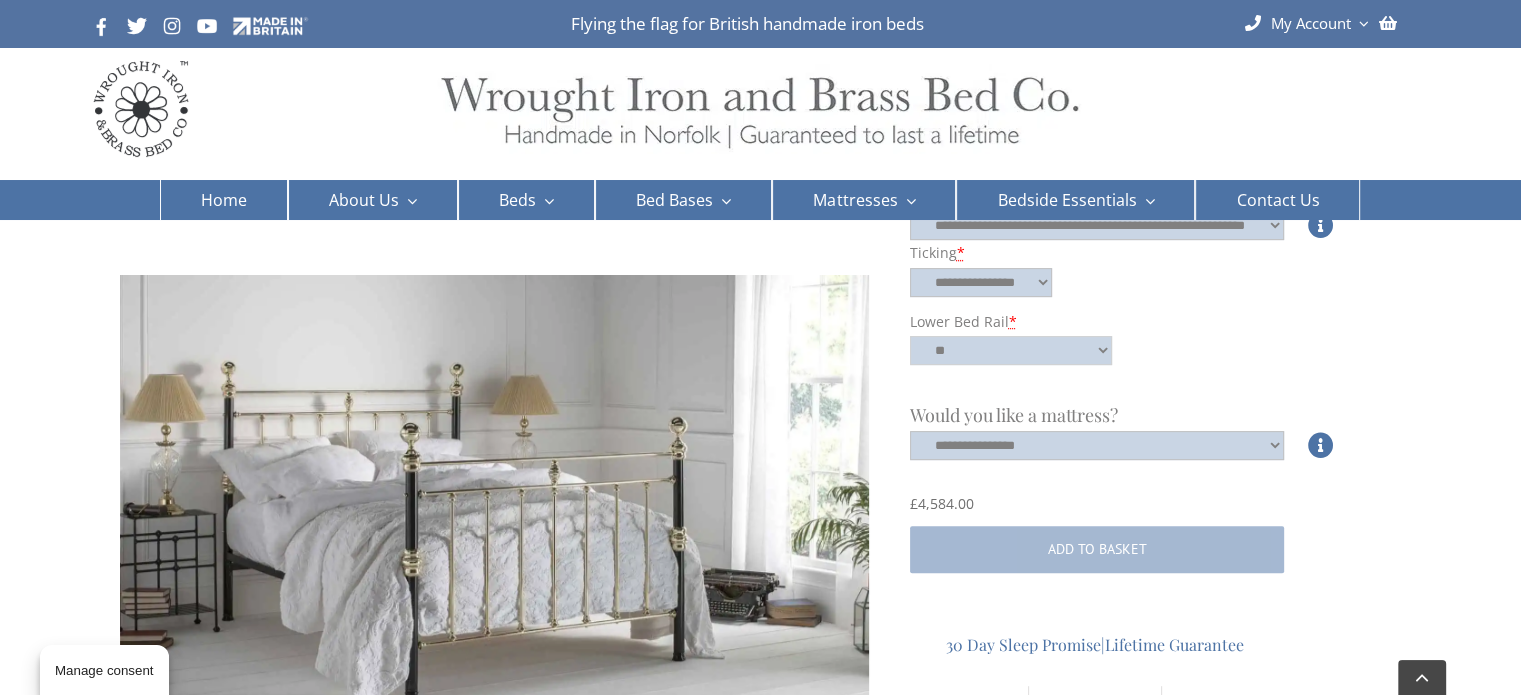 click on "**********" at bounding box center [1011, 350] 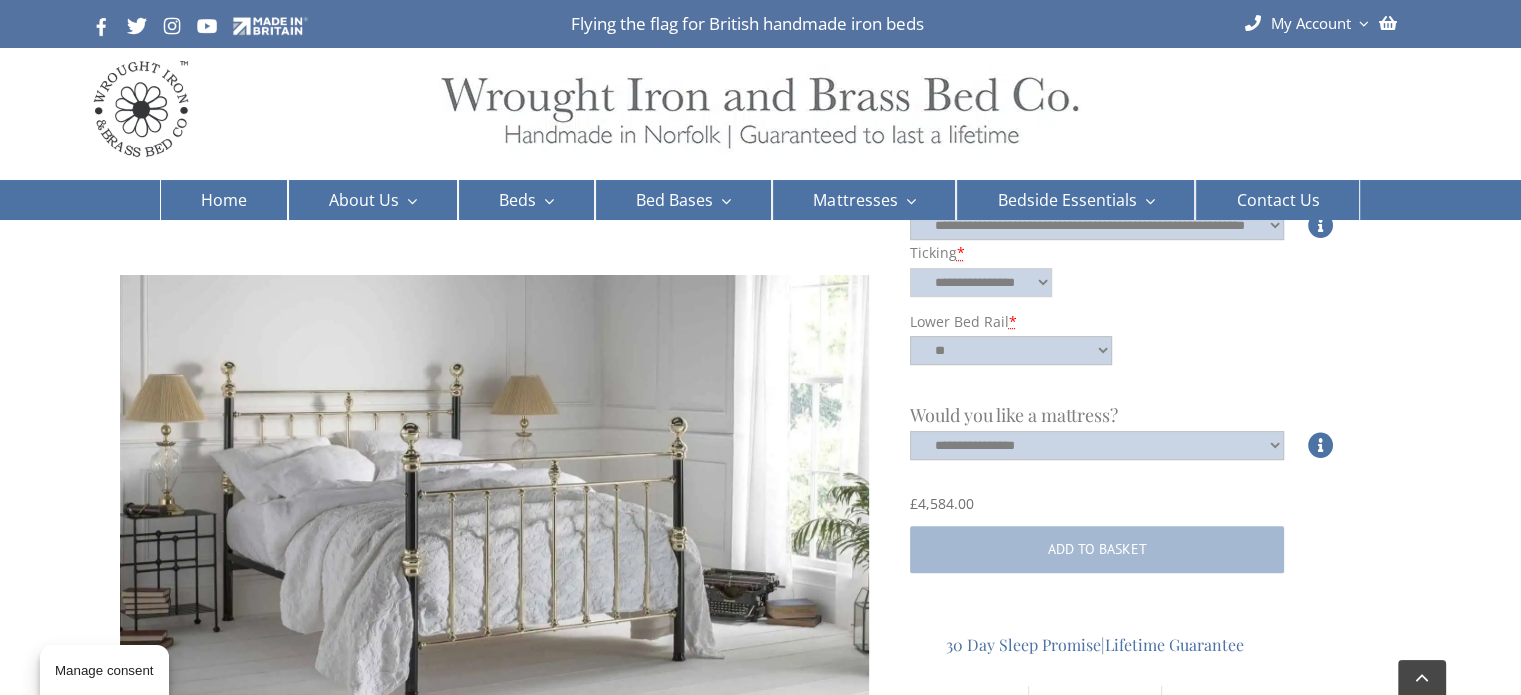 click on "**********" at bounding box center (981, 282) 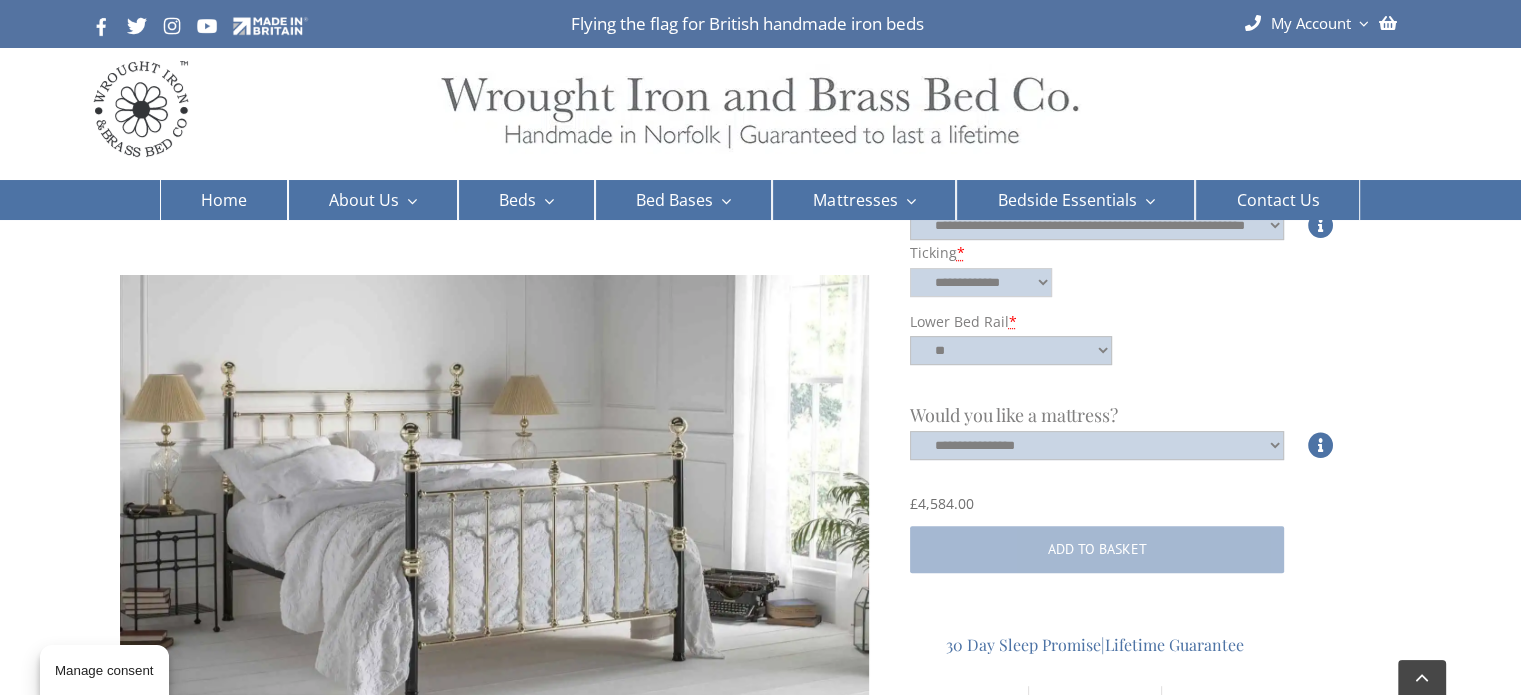 click on "**********" at bounding box center [981, 282] 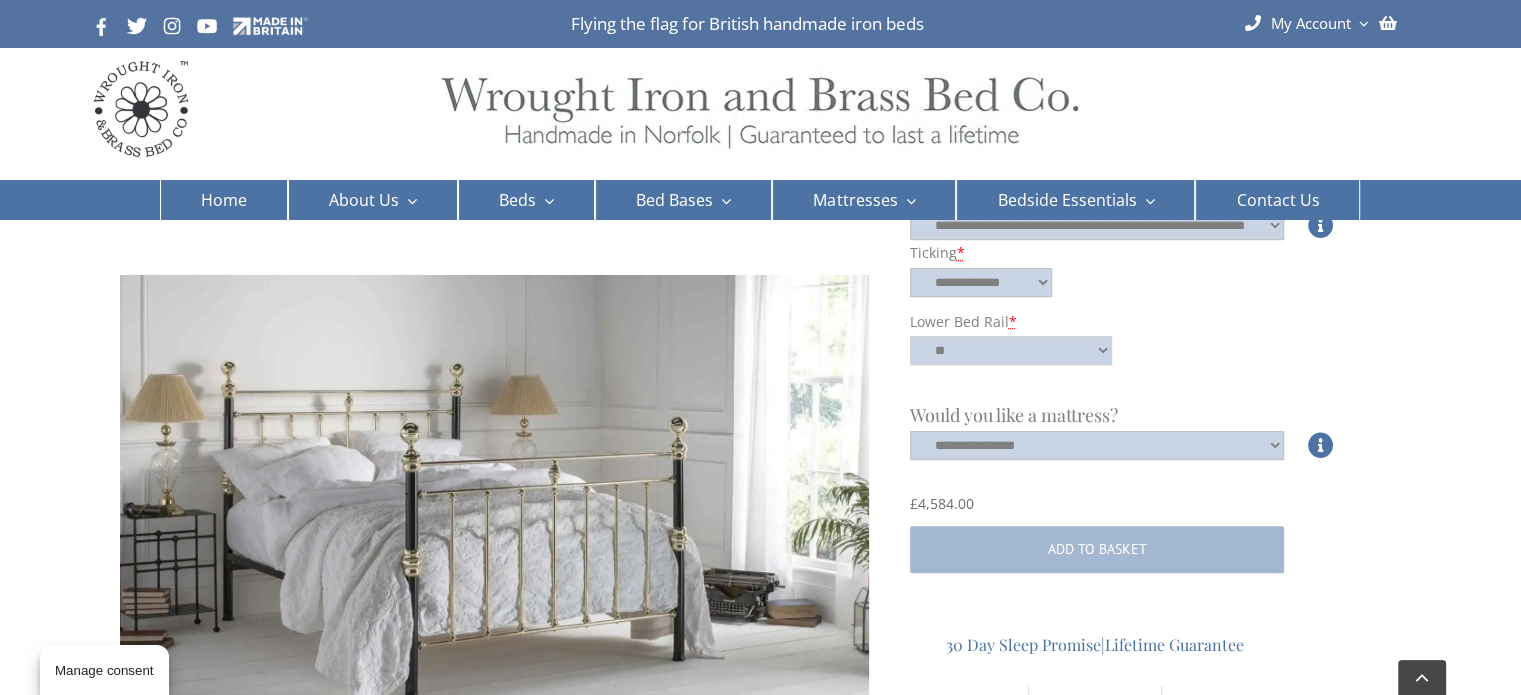 click on "**********" at bounding box center [1011, 350] 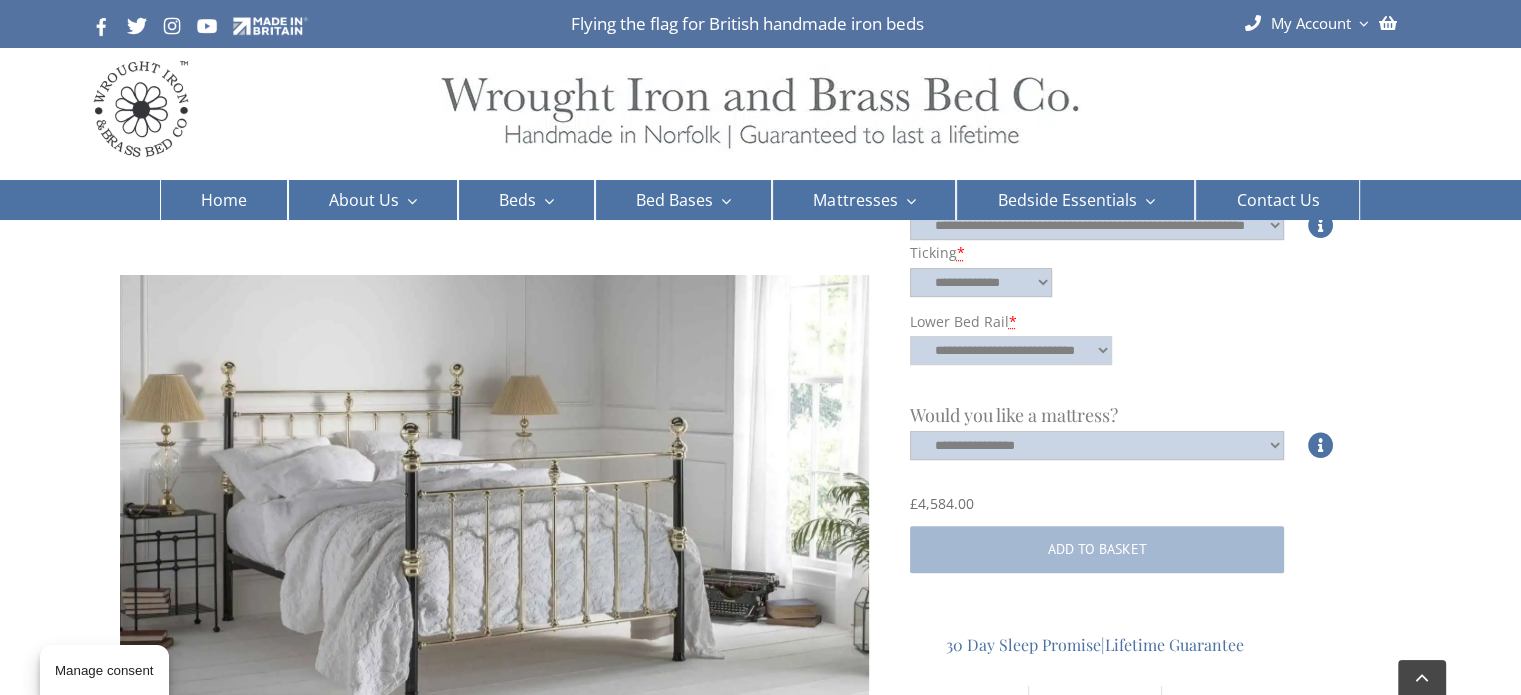 click on "**********" at bounding box center (1011, 350) 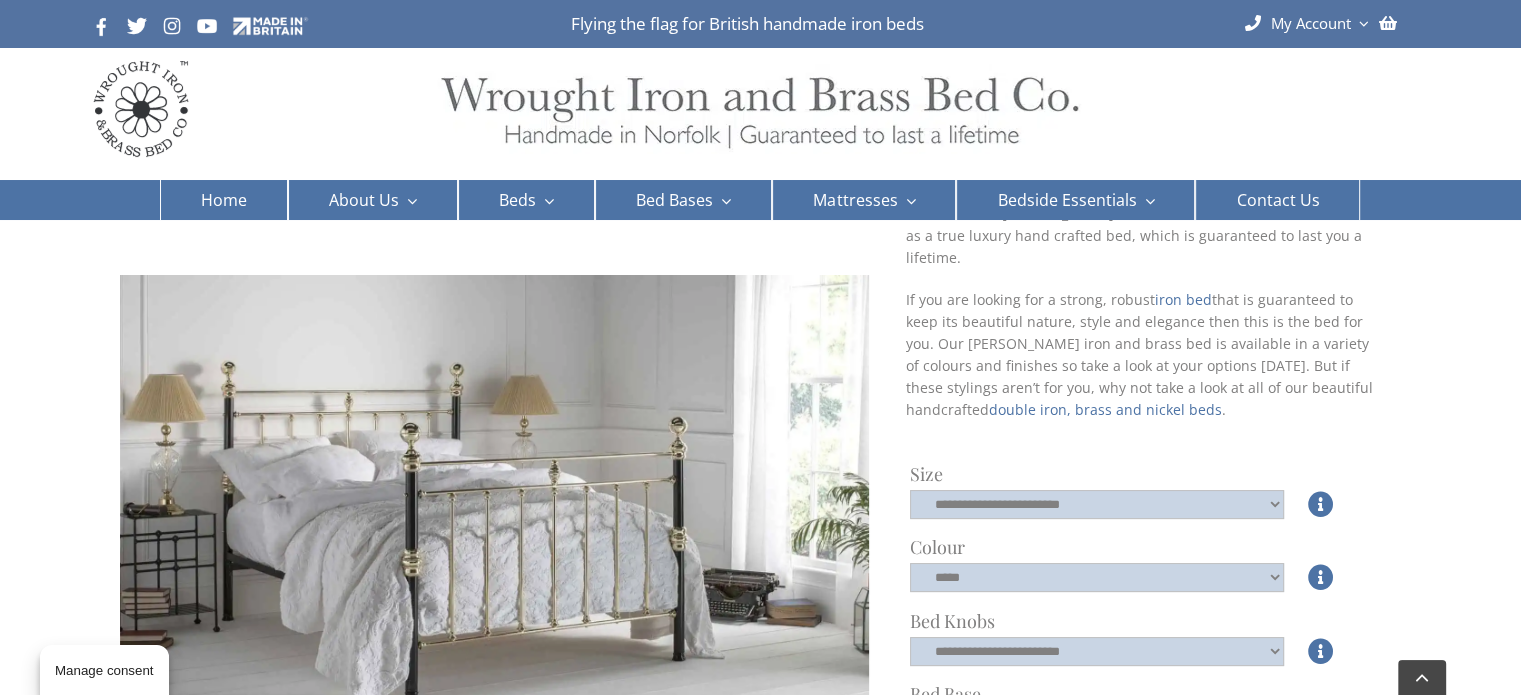 scroll, scrollTop: 235, scrollLeft: 0, axis: vertical 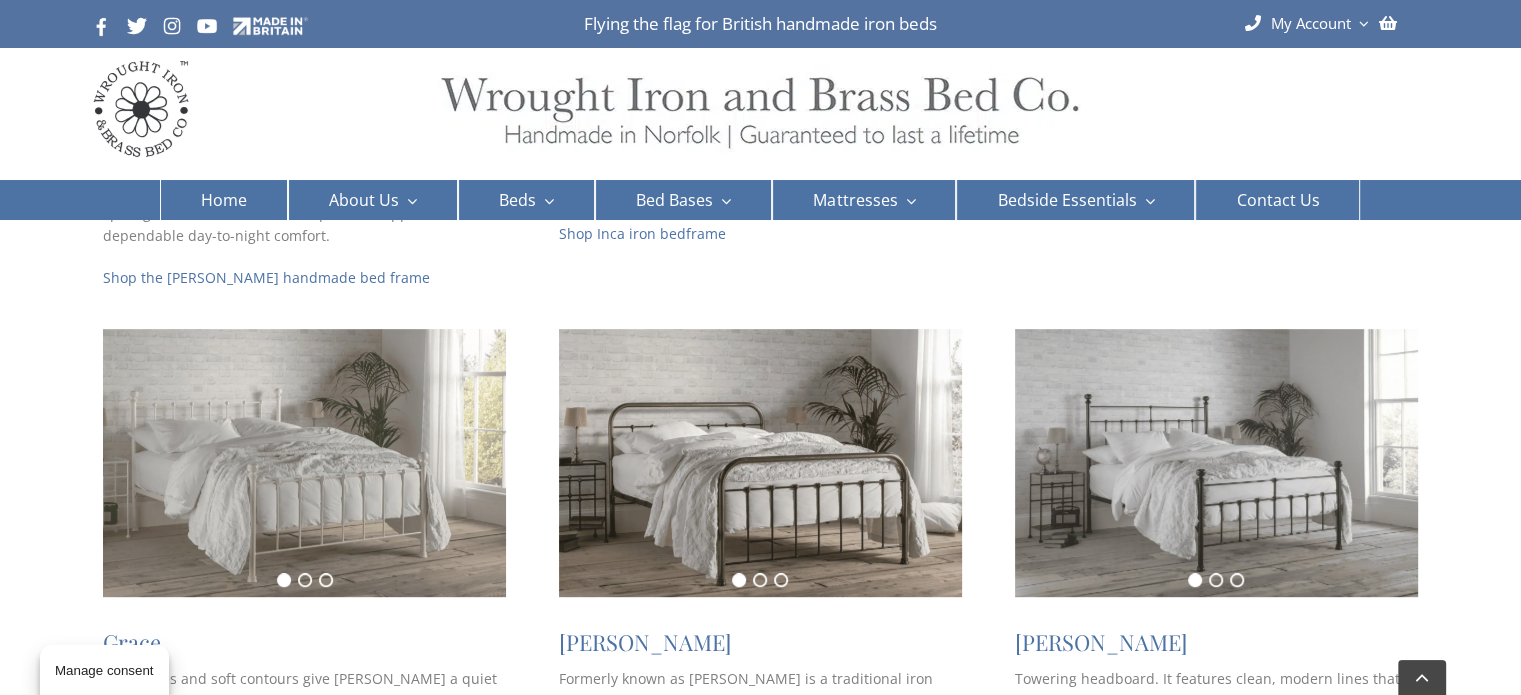 click at bounding box center [304, 463] 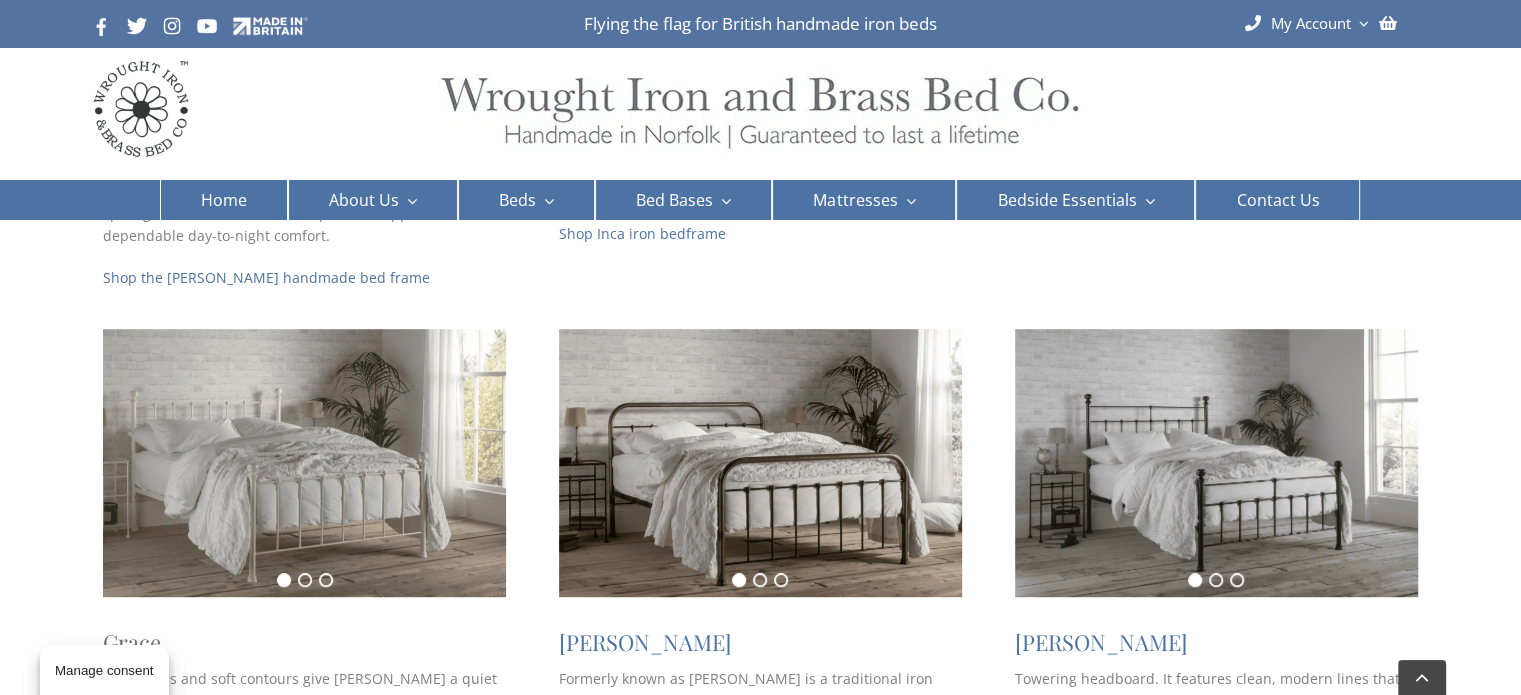 click on "Grace" at bounding box center (132, 642) 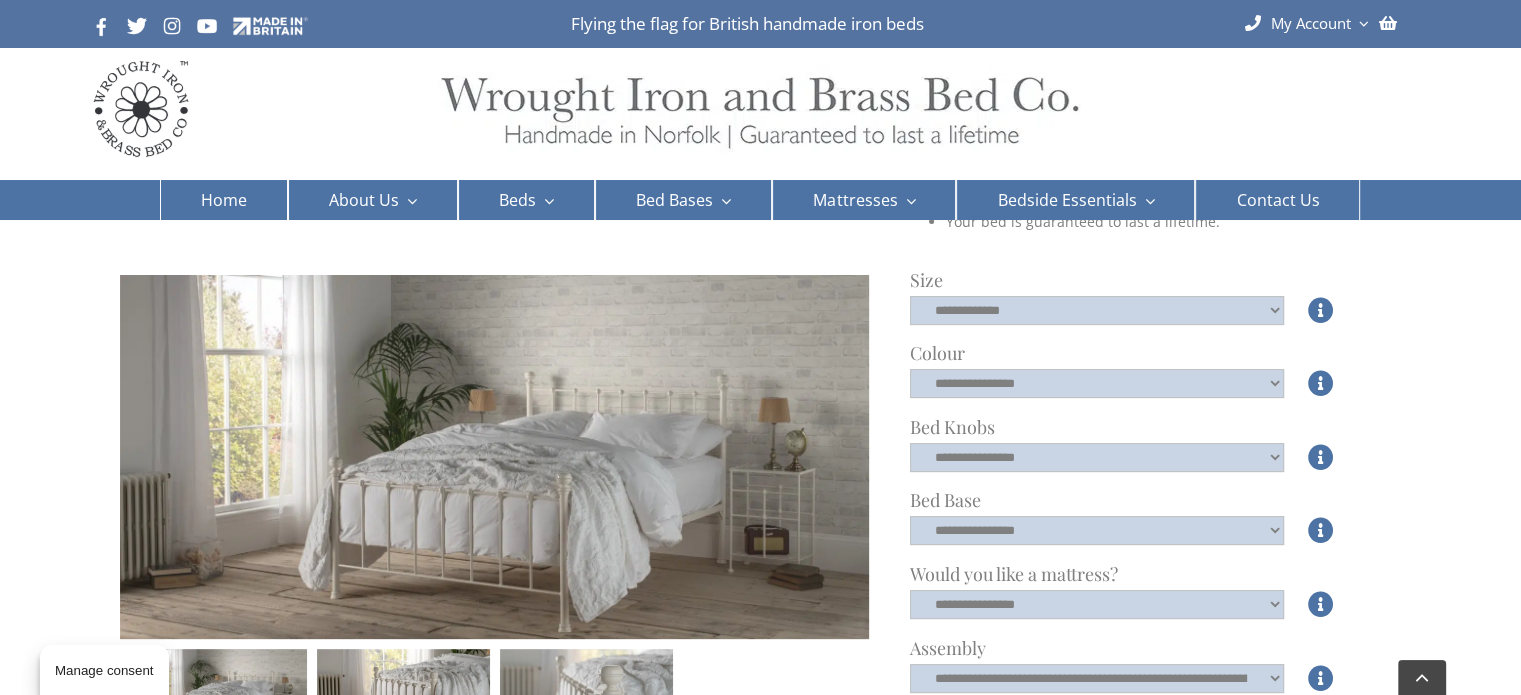 scroll, scrollTop: 431, scrollLeft: 0, axis: vertical 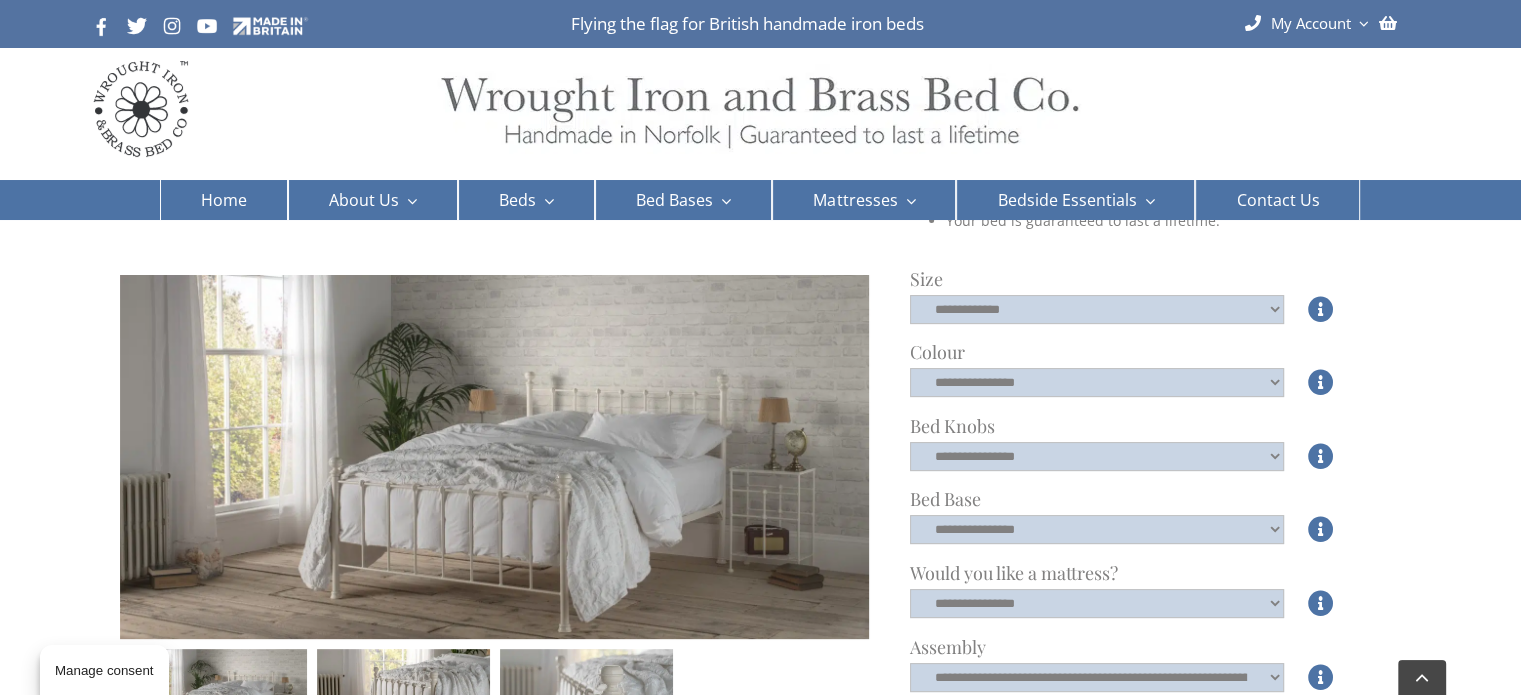 click at bounding box center [220, 690] 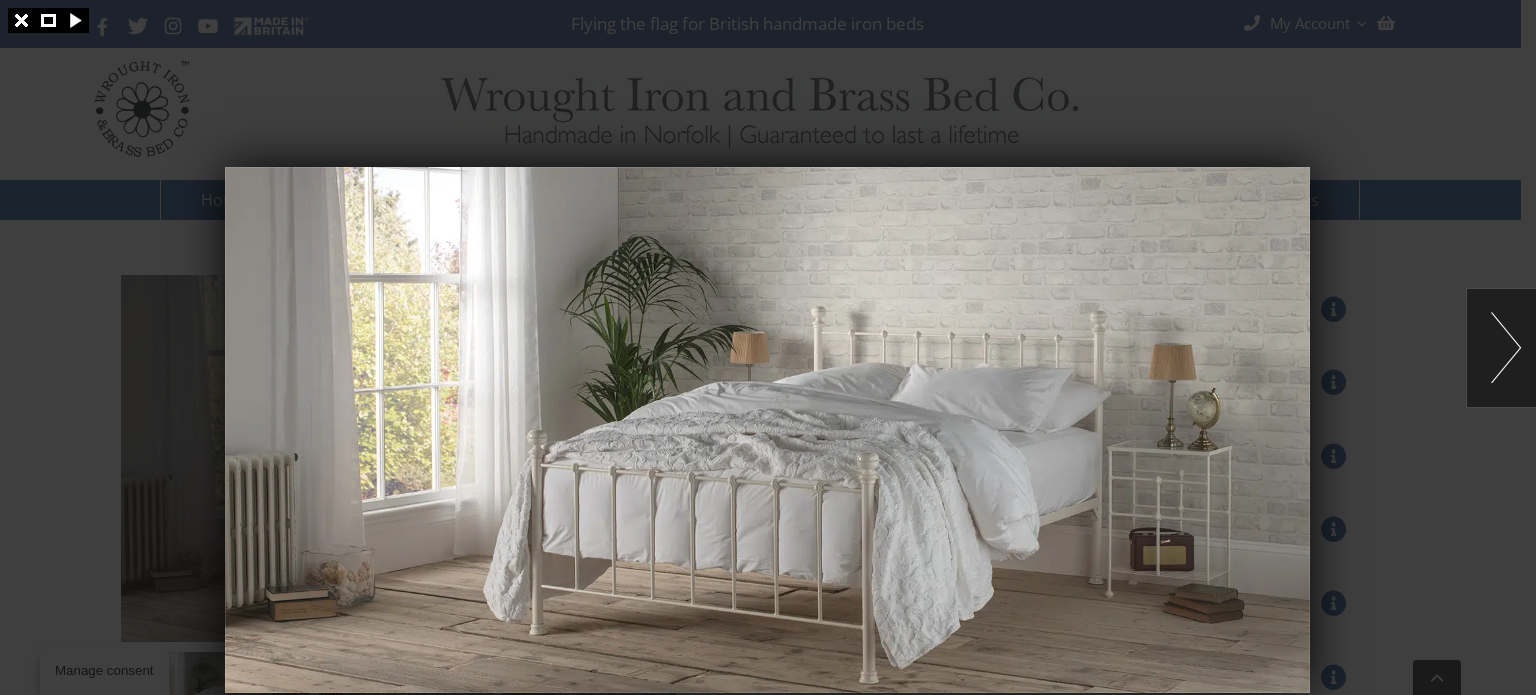 click at bounding box center [768, 347] 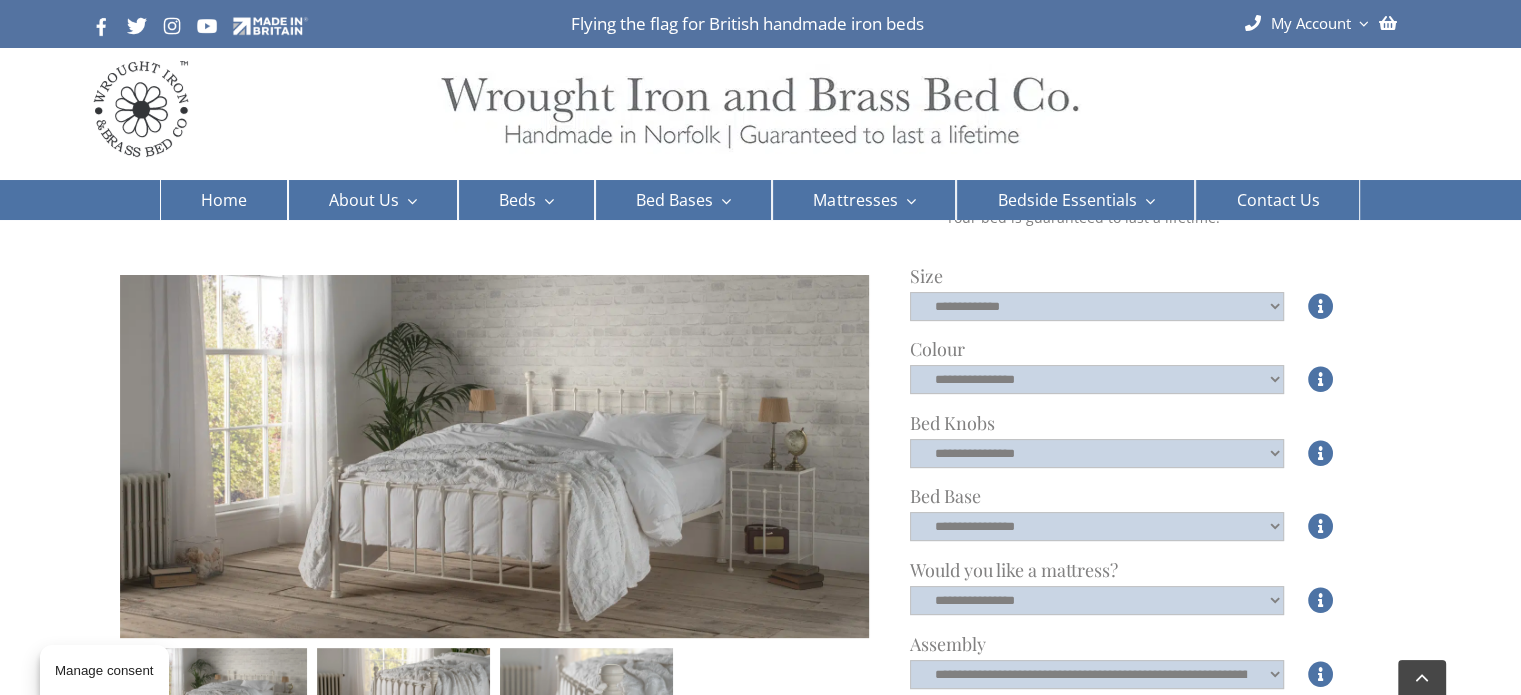 scroll, scrollTop: 432, scrollLeft: 0, axis: vertical 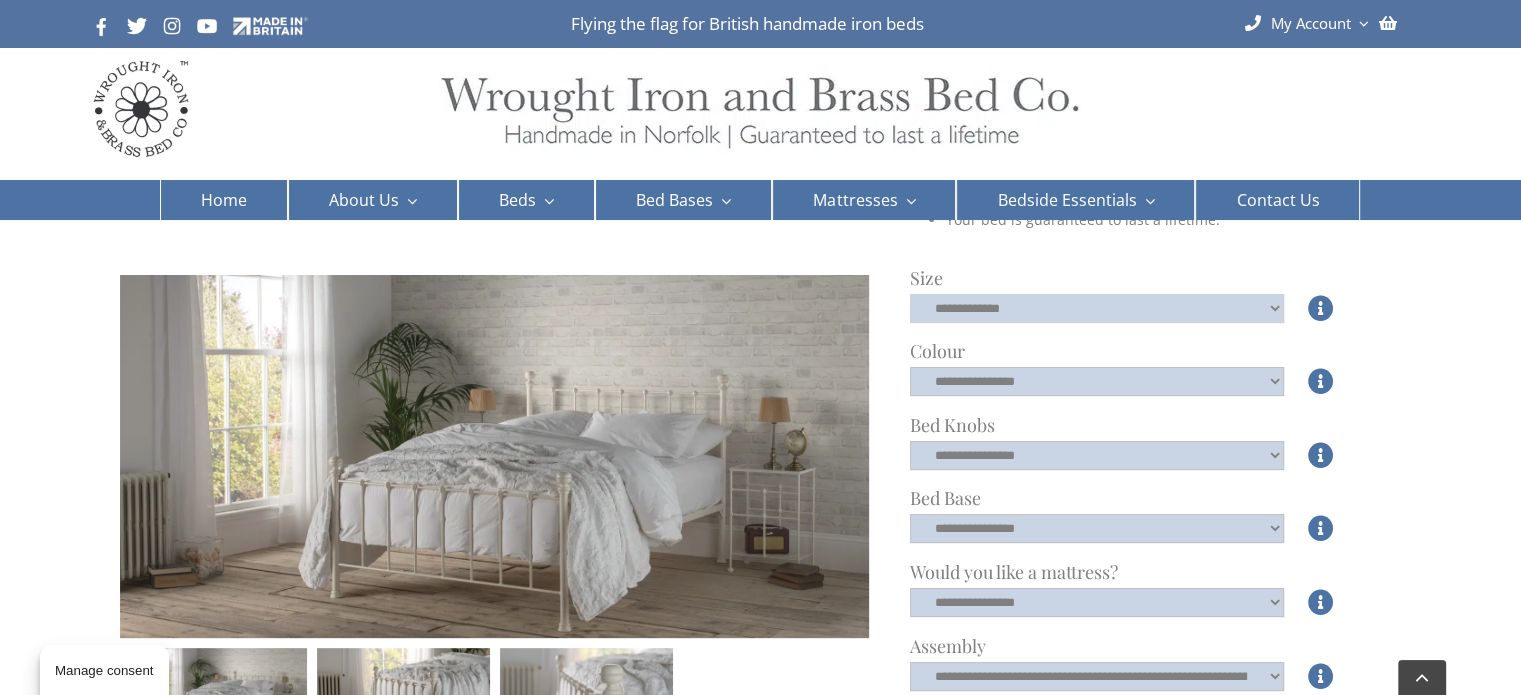 click on "**********" 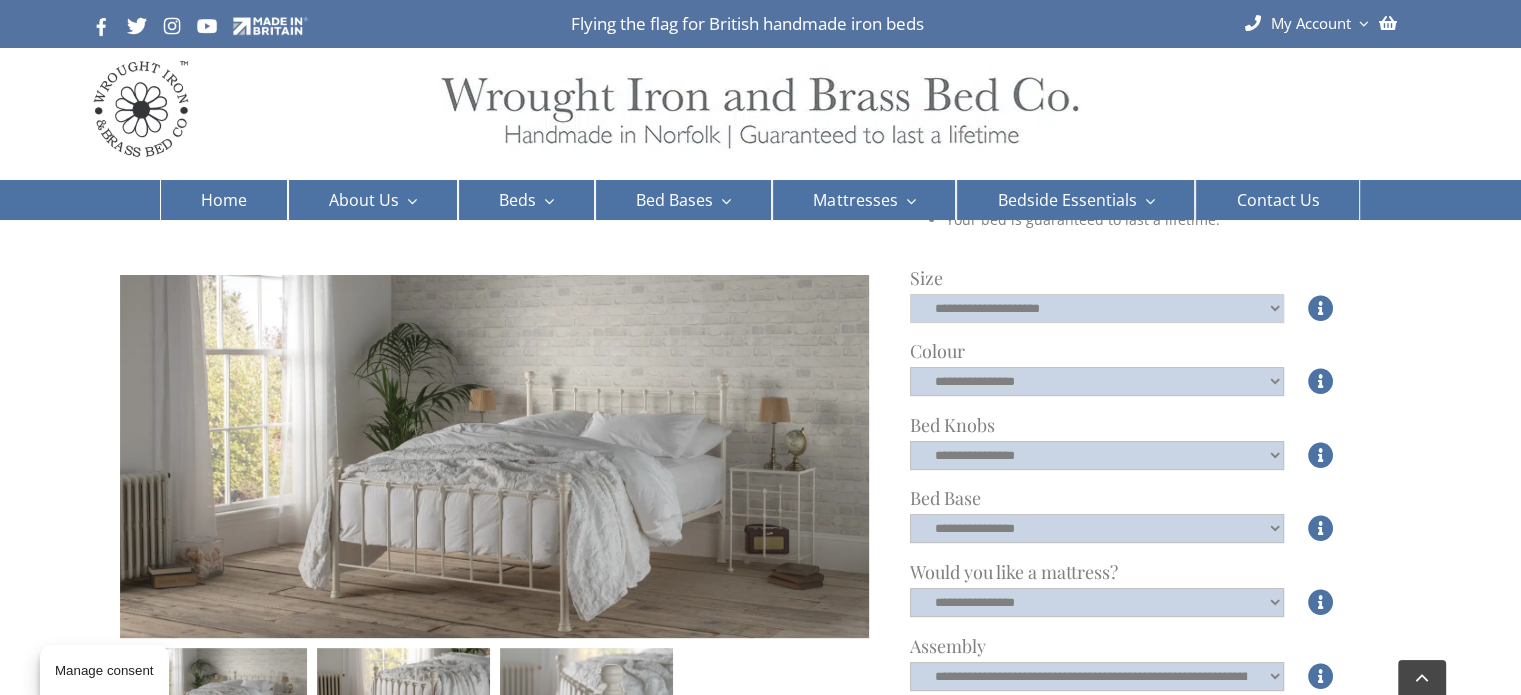 click on "**********" 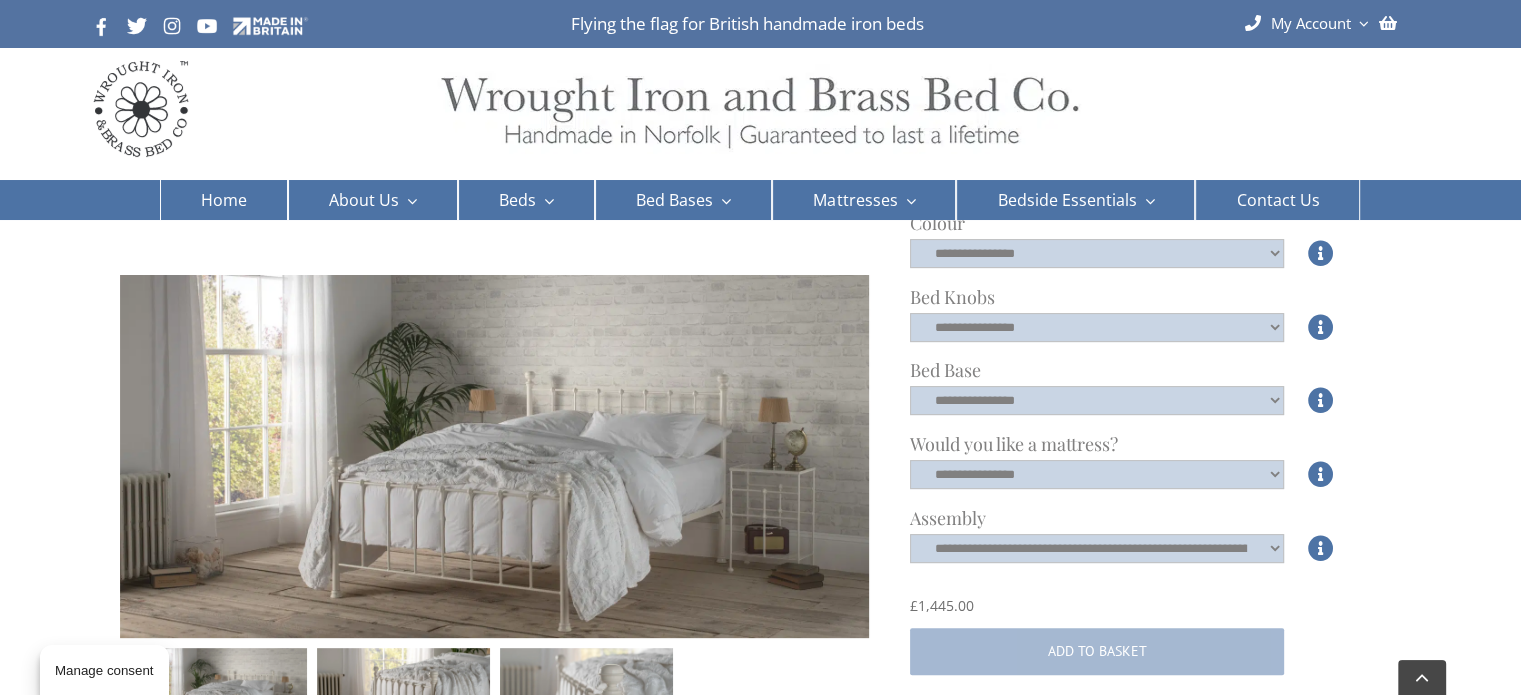 scroll, scrollTop: 548, scrollLeft: 0, axis: vertical 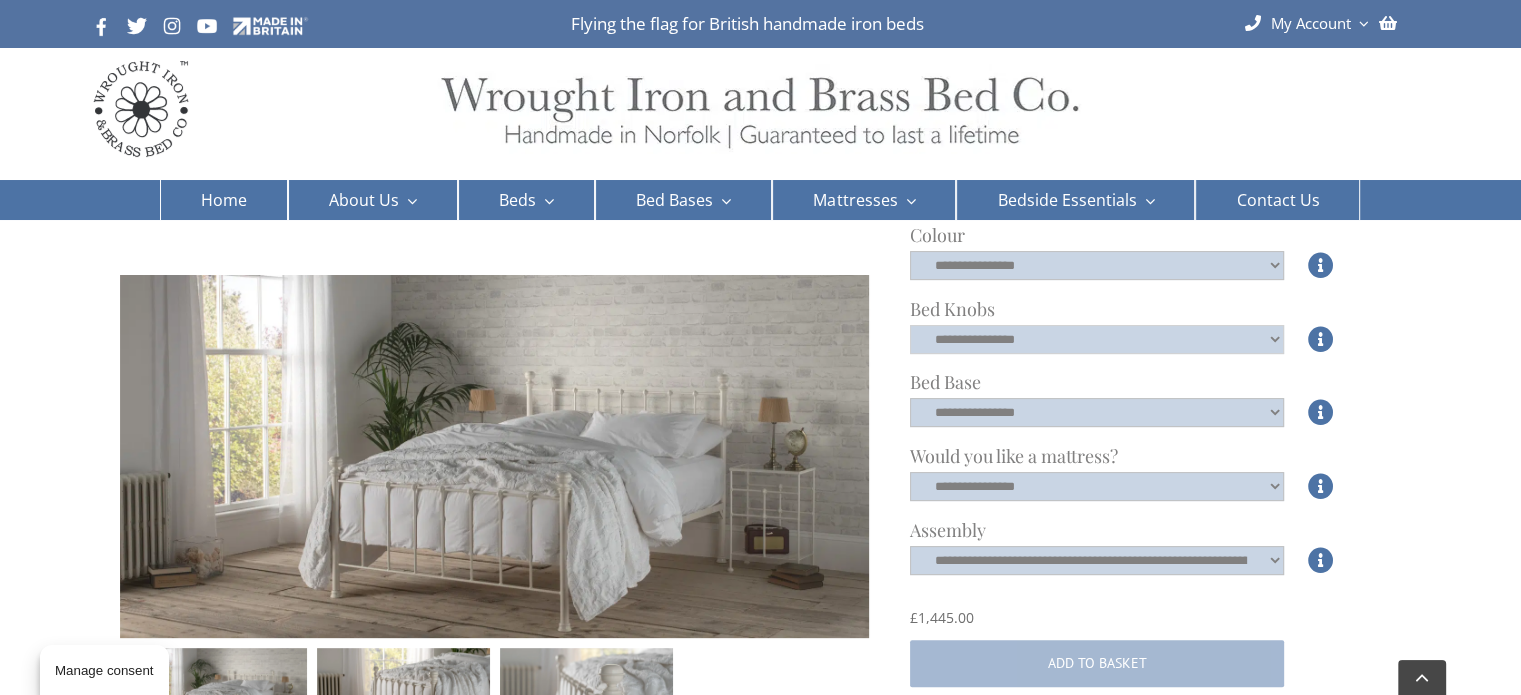 click on "**********" 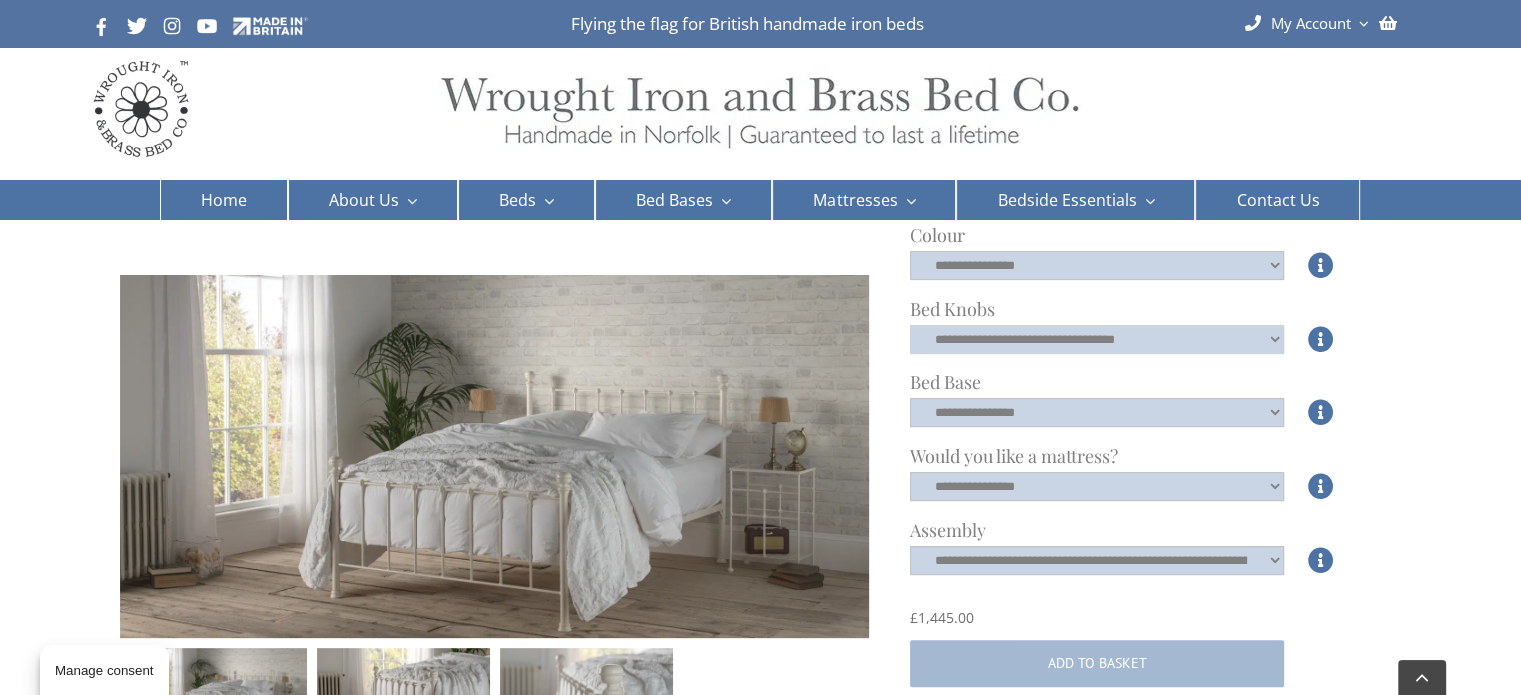 click on "**********" 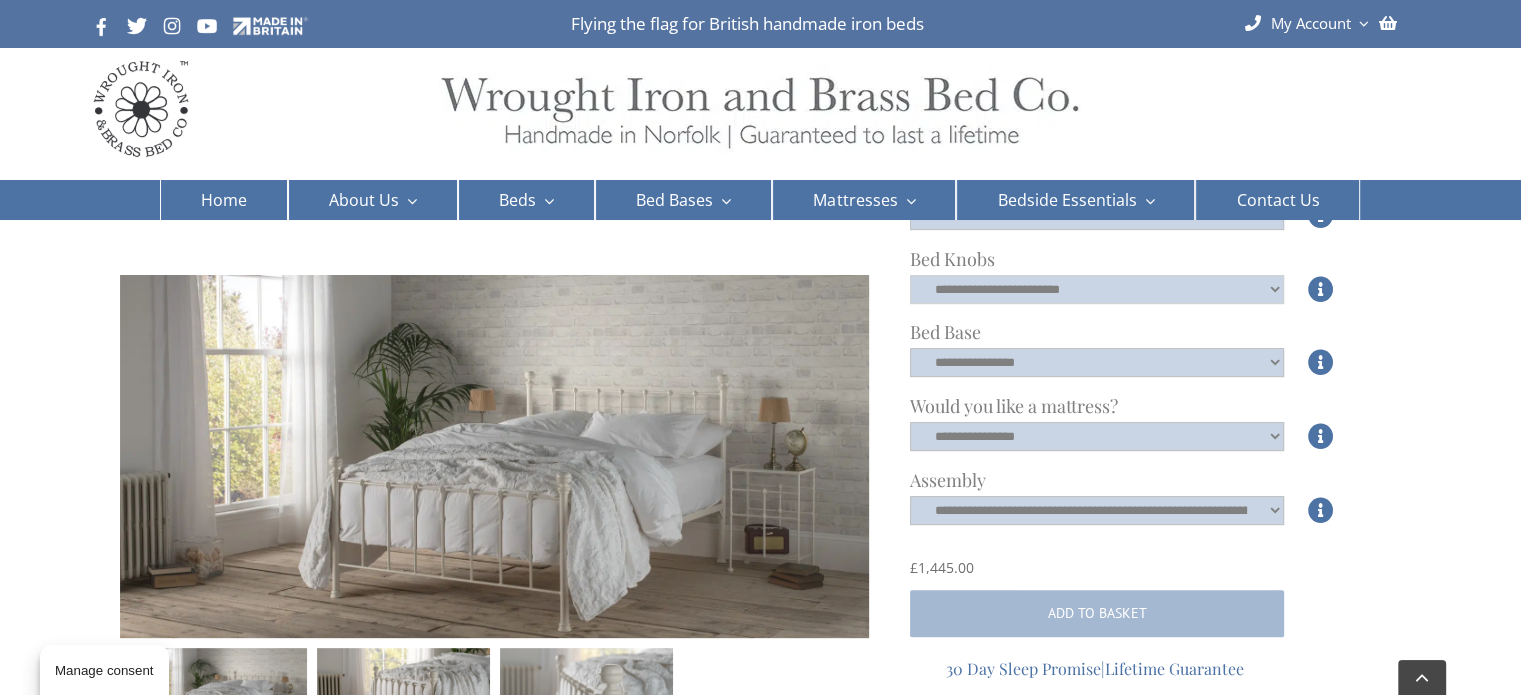 scroll, scrollTop: 595, scrollLeft: 0, axis: vertical 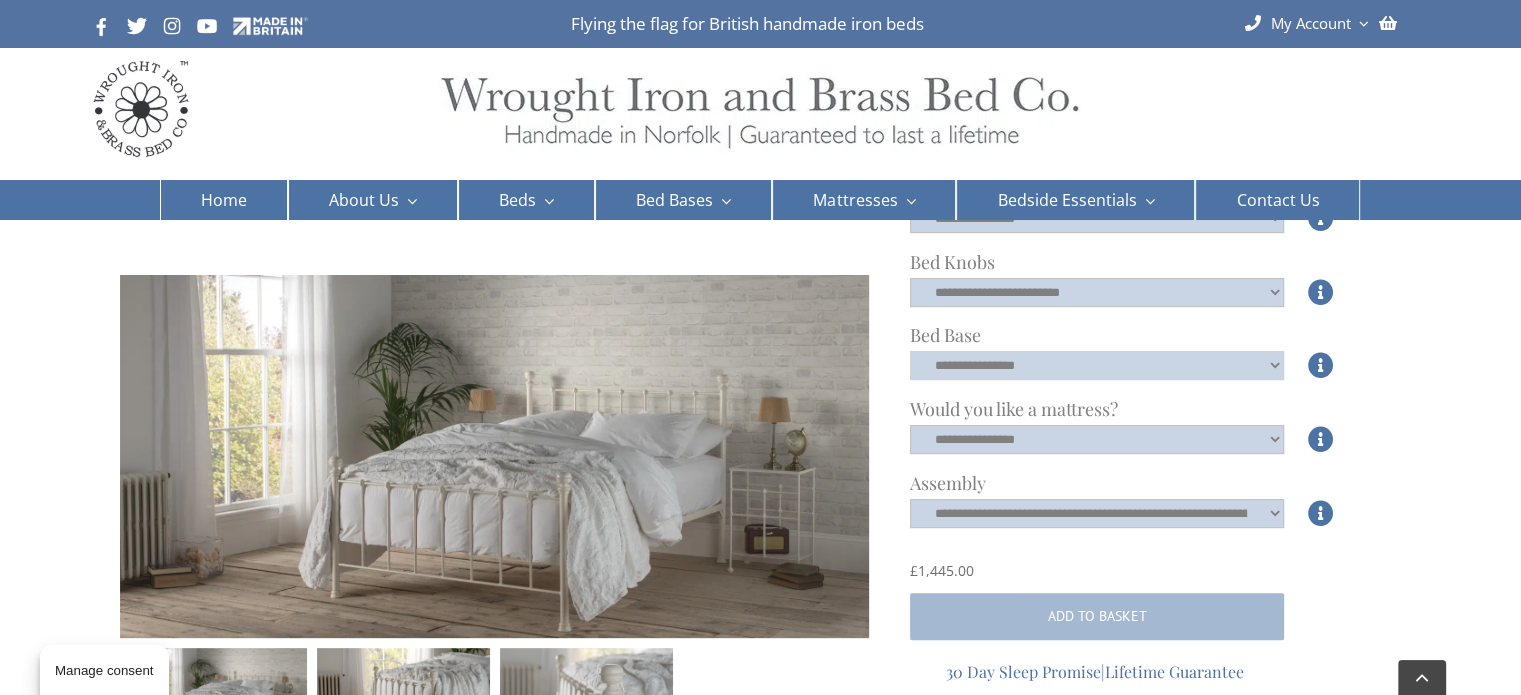 click on "**********" 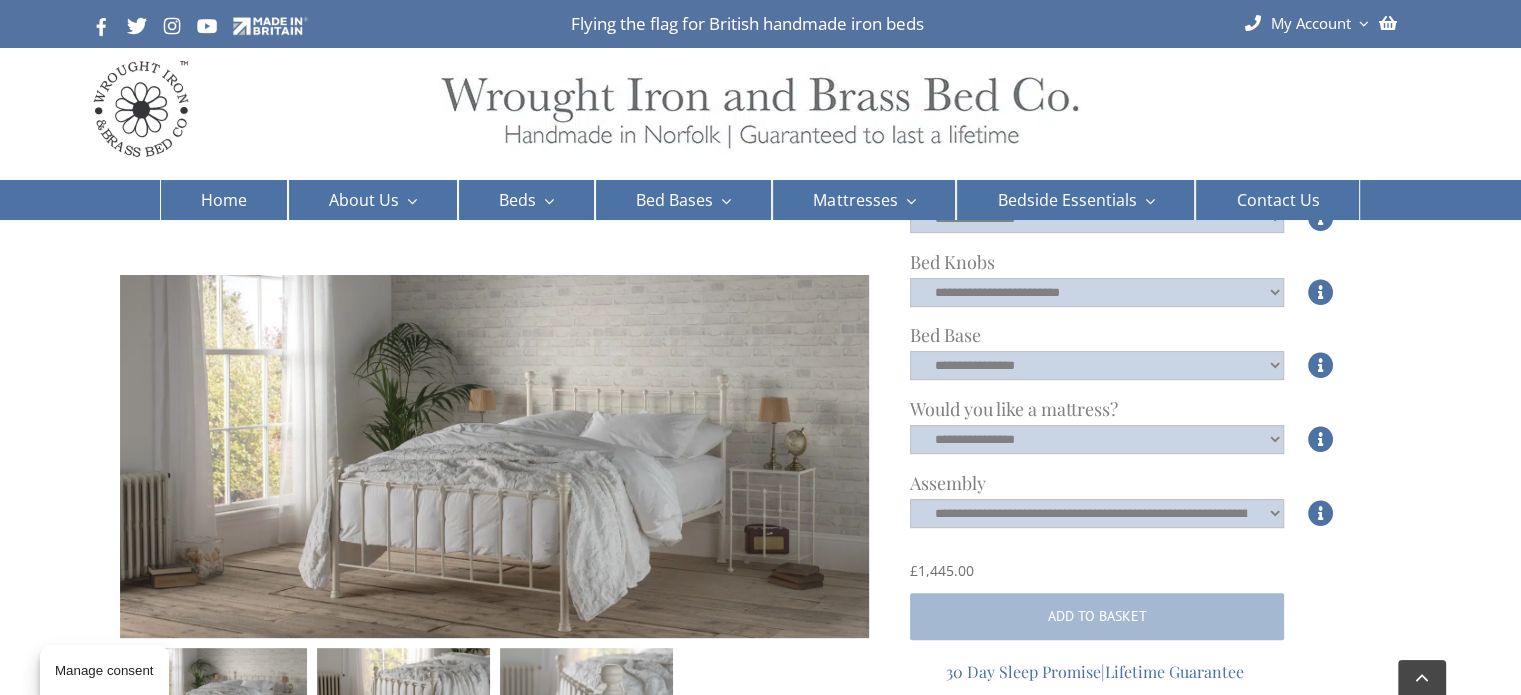 click at bounding box center [494, 456] 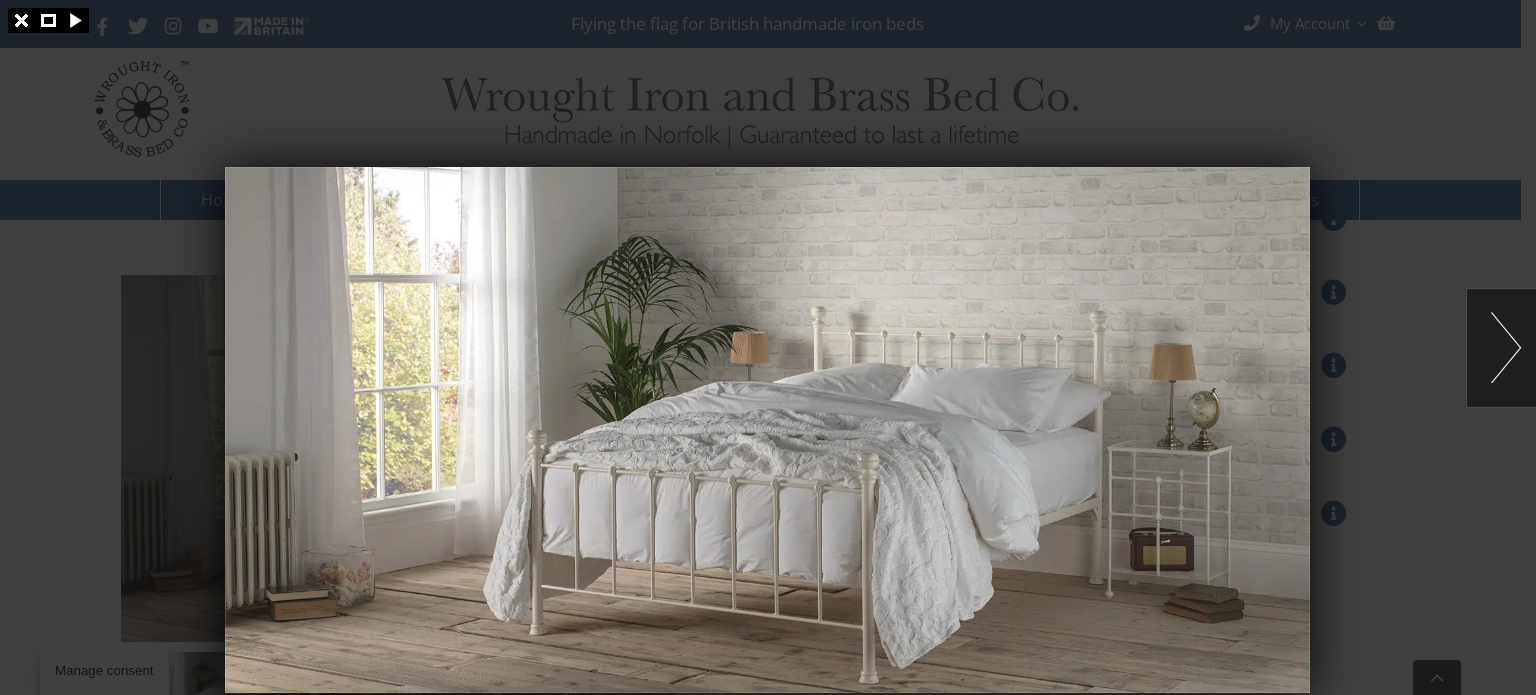 click at bounding box center (768, 347) 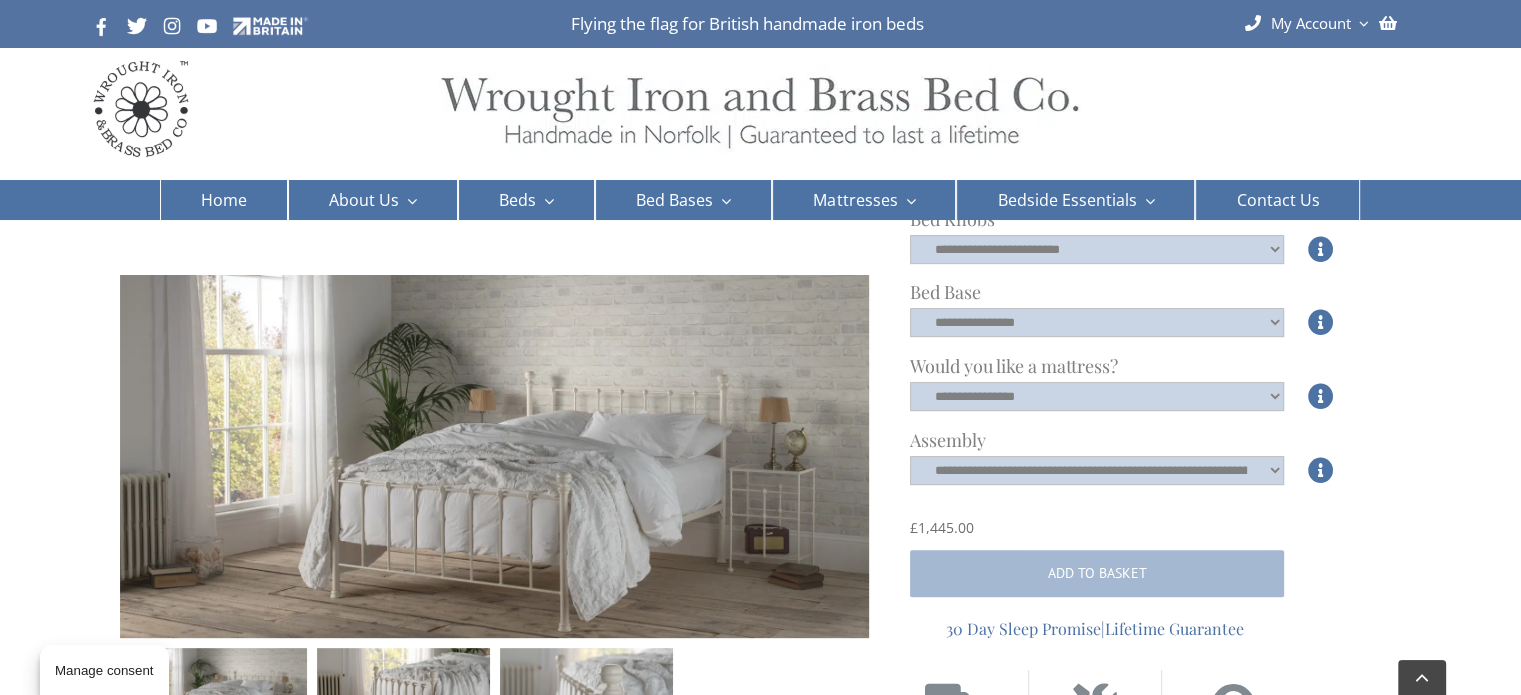 scroll, scrollTop: 635, scrollLeft: 0, axis: vertical 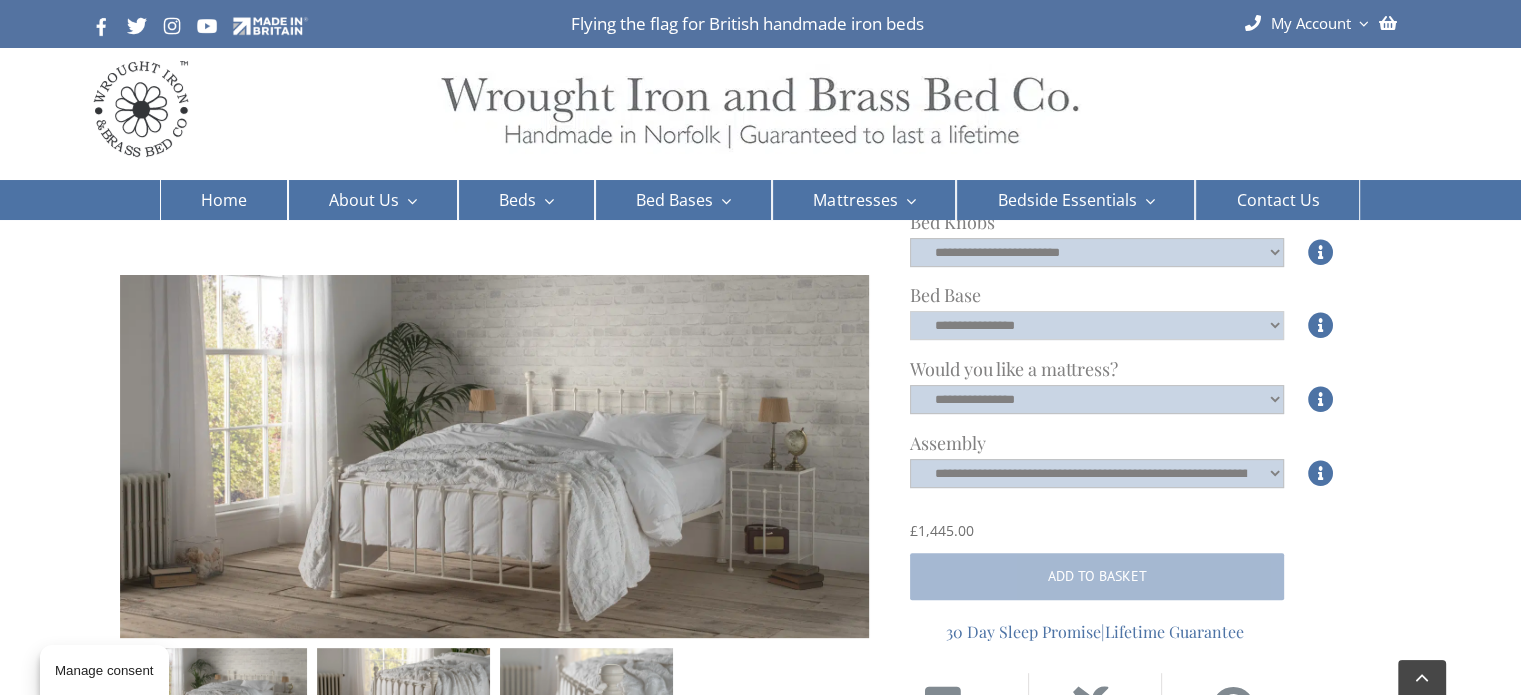 click on "**********" 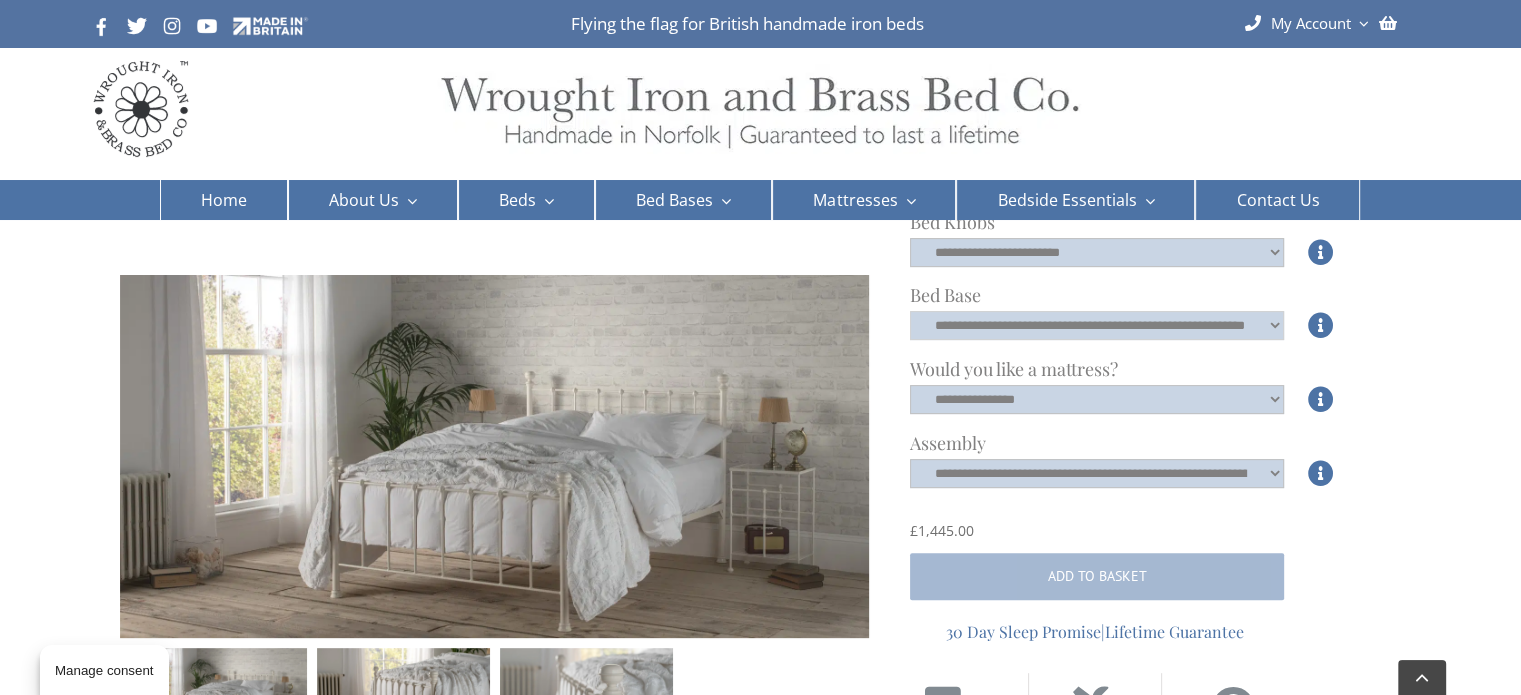 click on "**********" 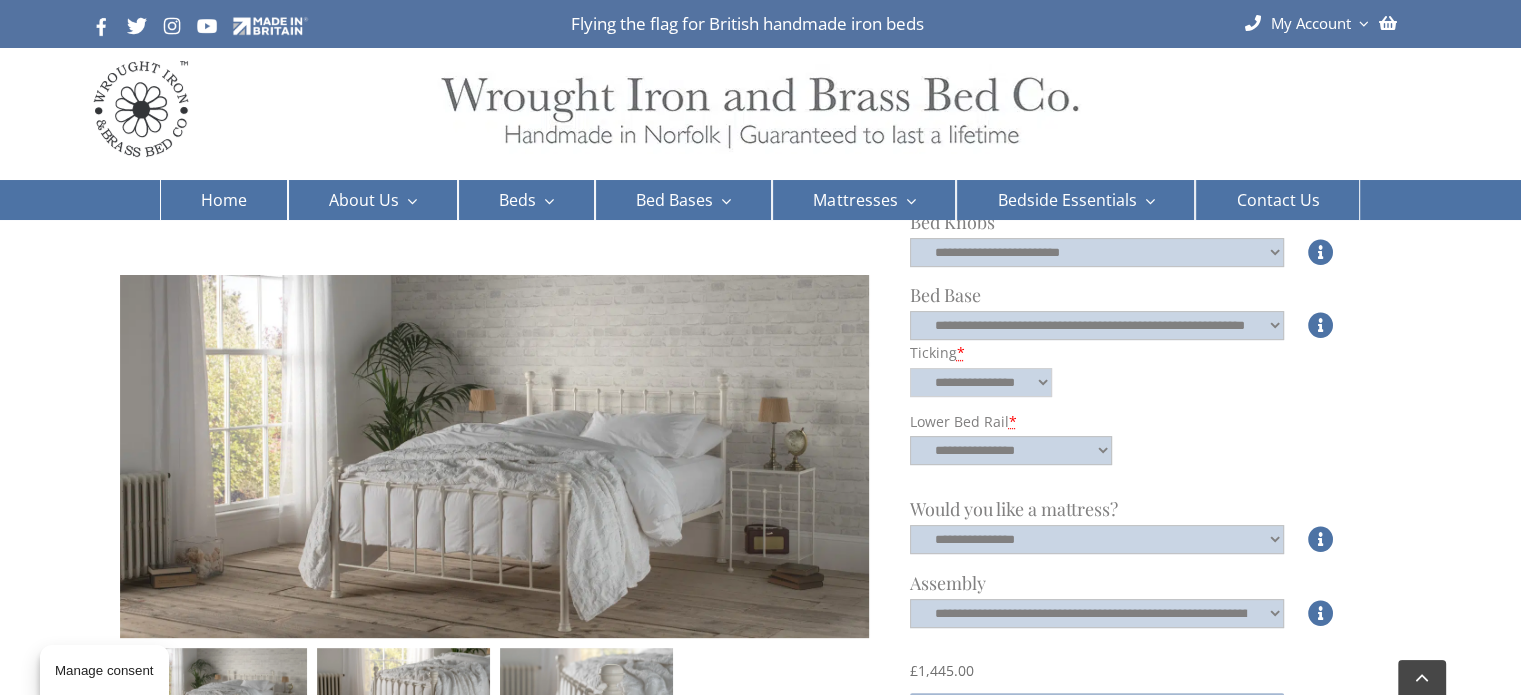 click on "**********" at bounding box center [981, 382] 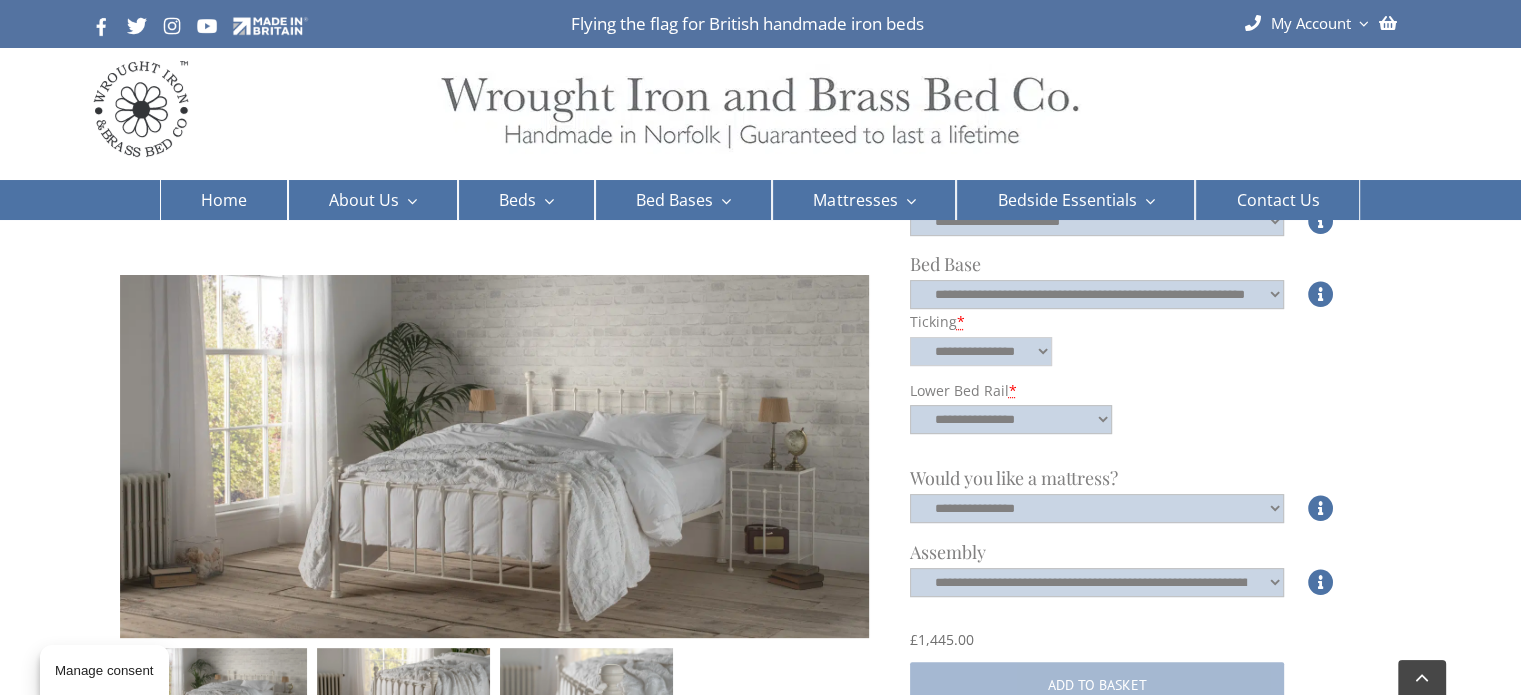 scroll, scrollTop: 667, scrollLeft: 0, axis: vertical 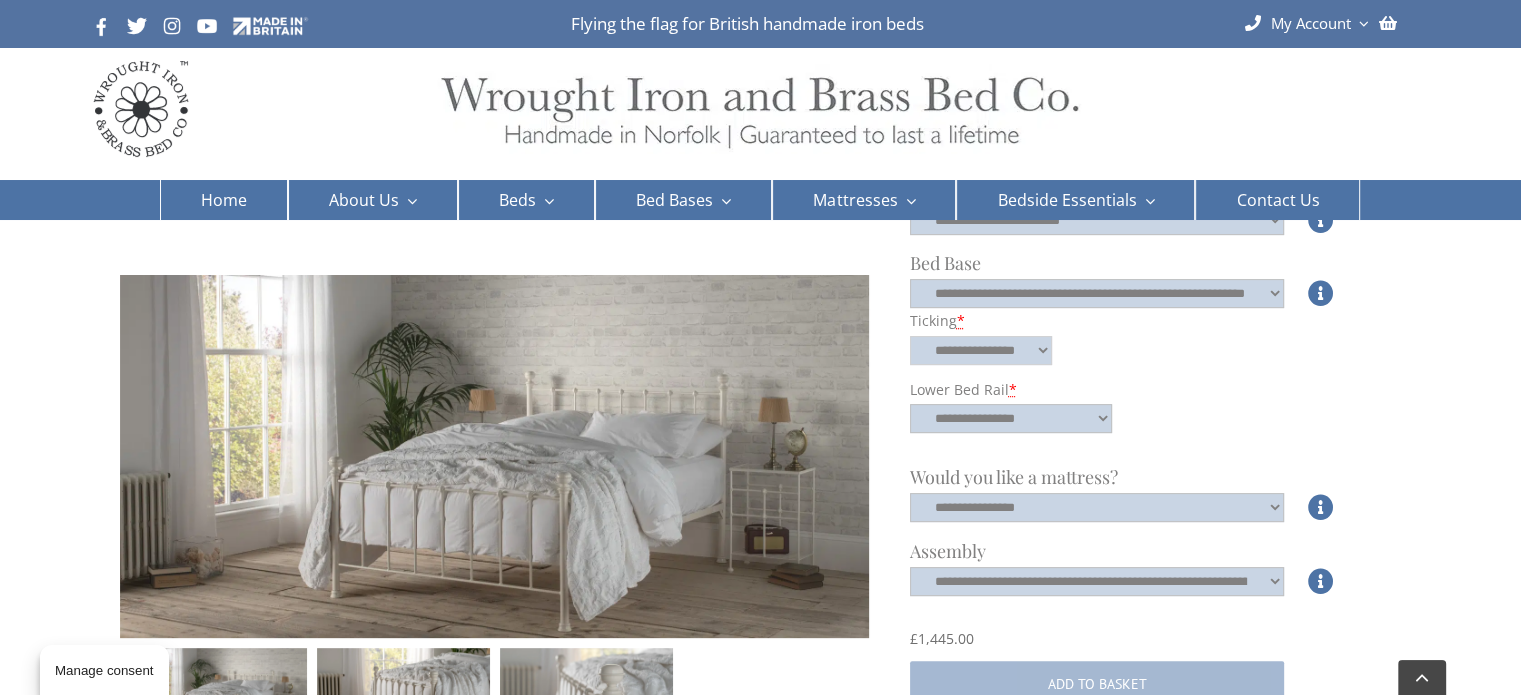 click on "**********" at bounding box center (981, 350) 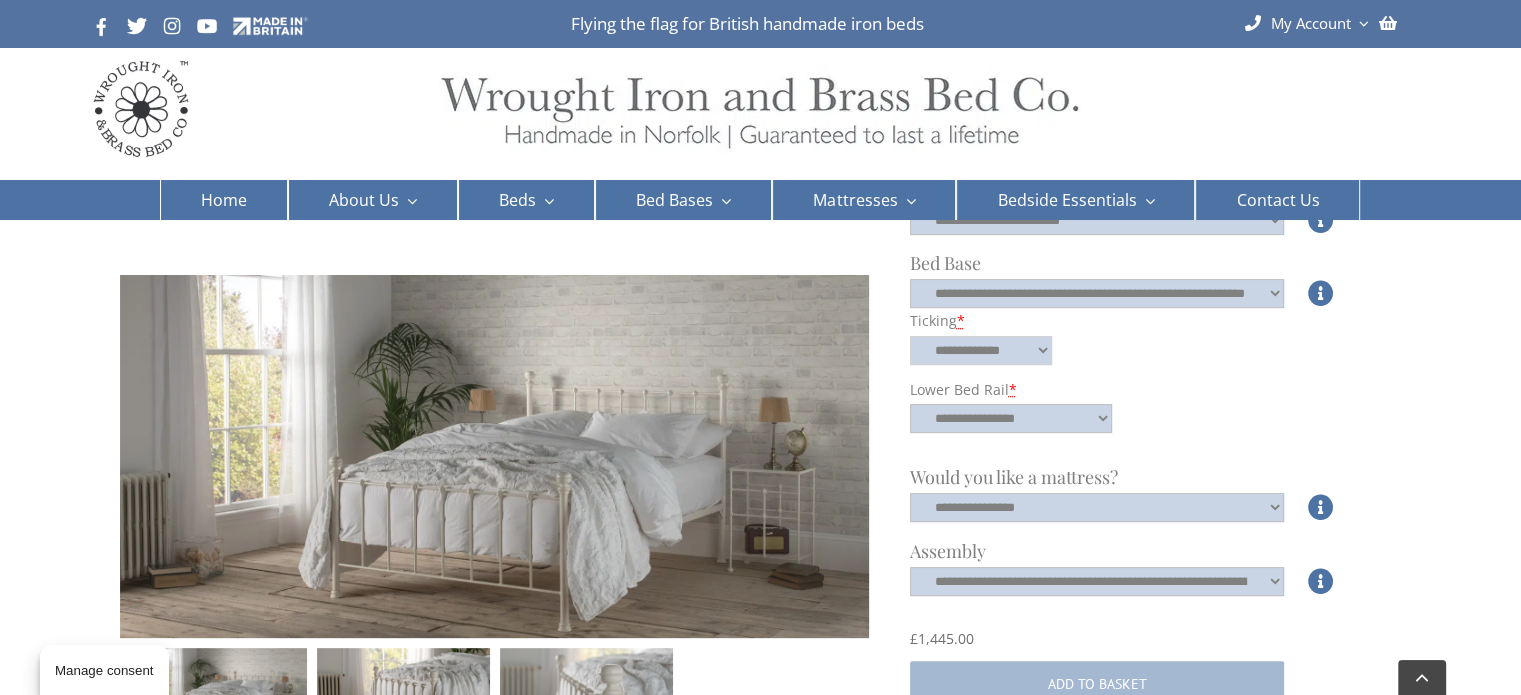 click on "**********" at bounding box center [981, 350] 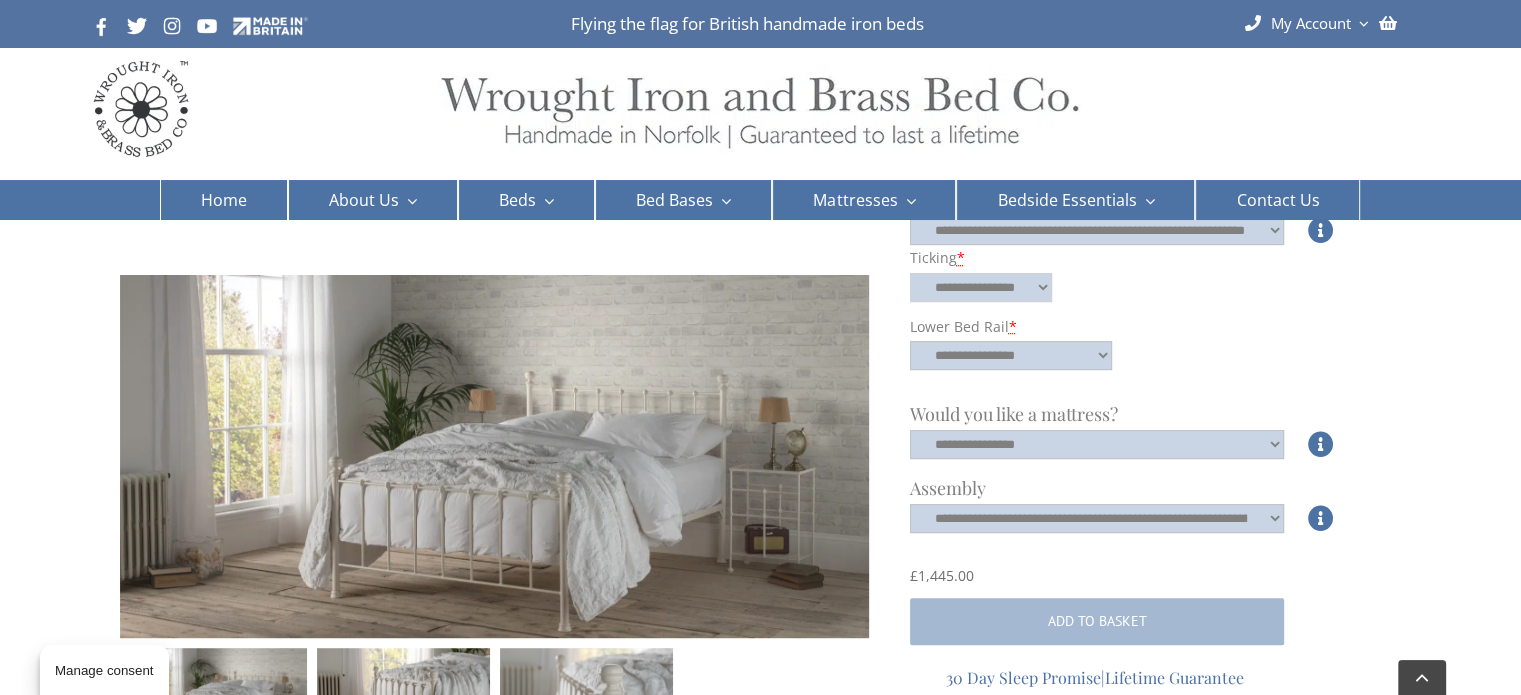 scroll, scrollTop: 731, scrollLeft: 0, axis: vertical 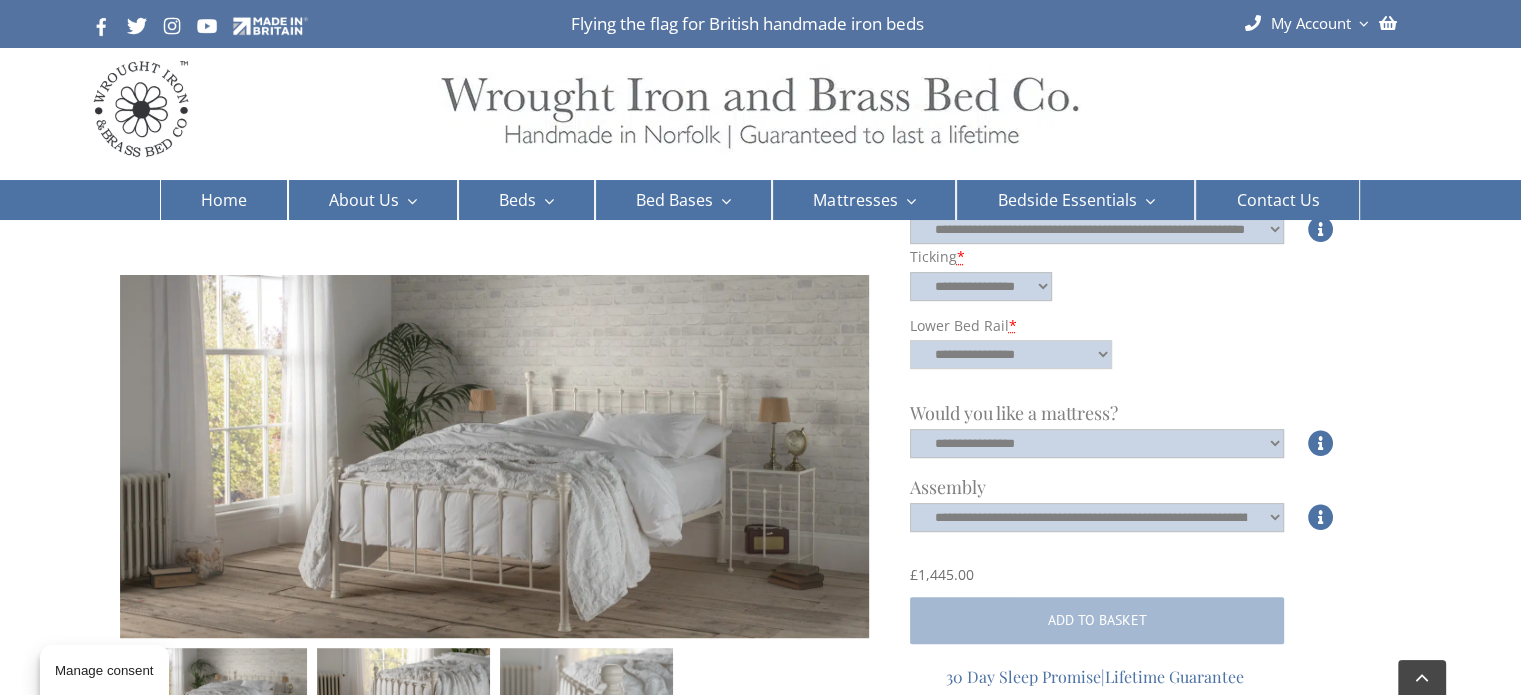 click on "**********" at bounding box center [1011, 354] 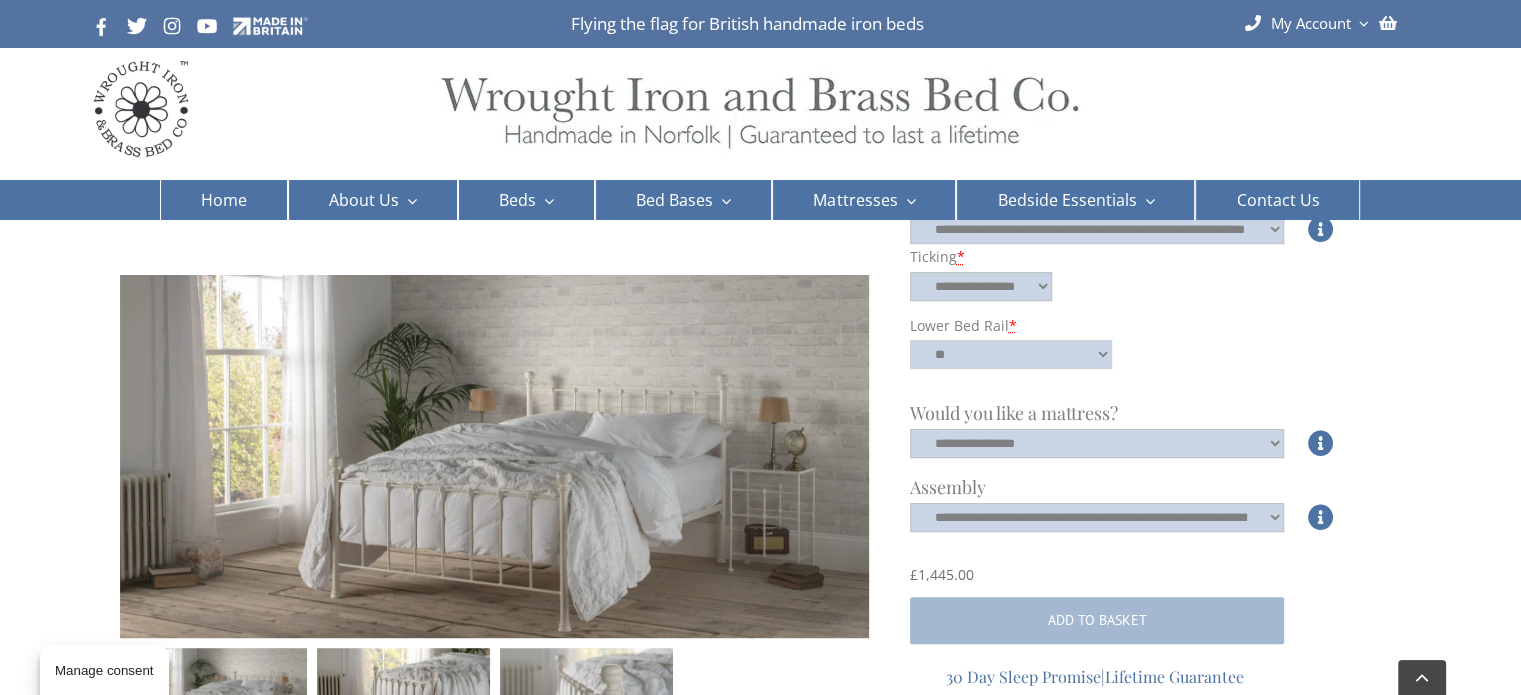click on "**********" at bounding box center (1011, 354) 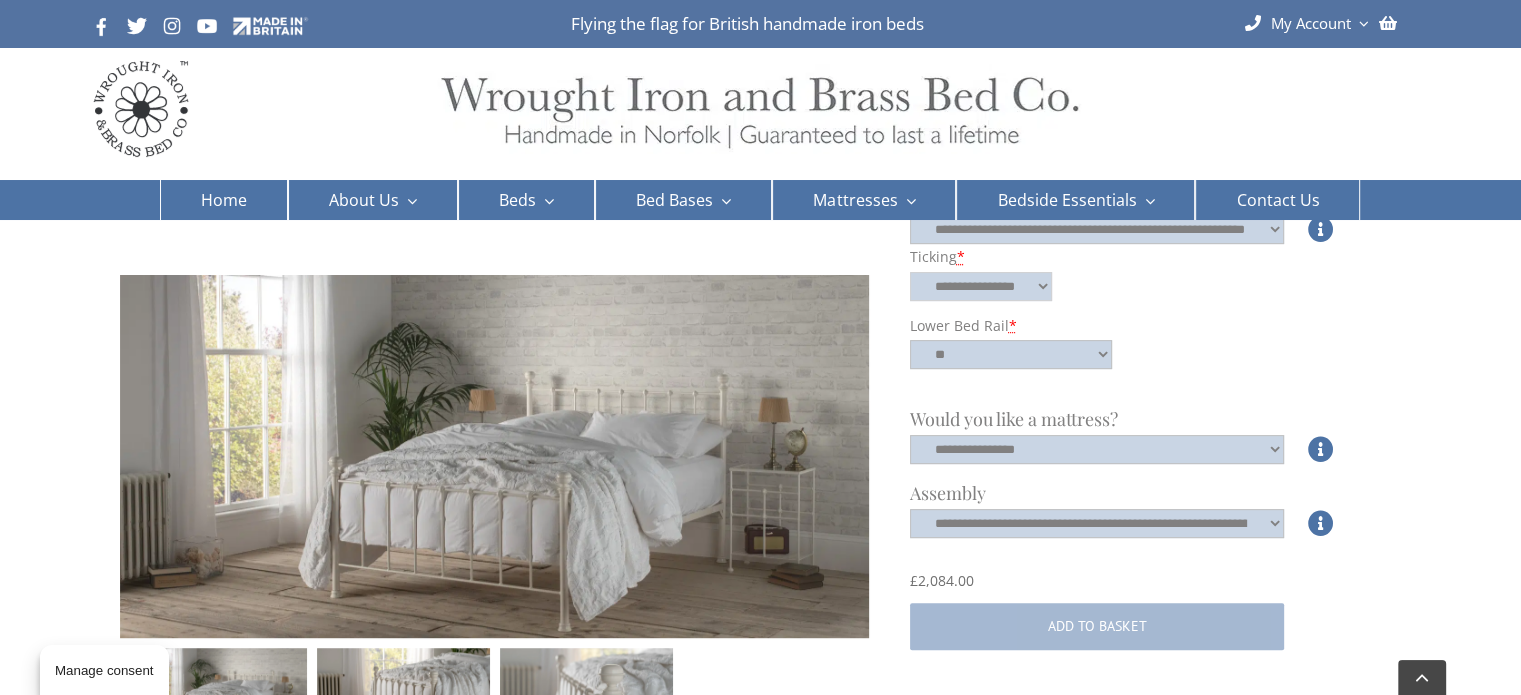 click on "**********" at bounding box center [981, 286] 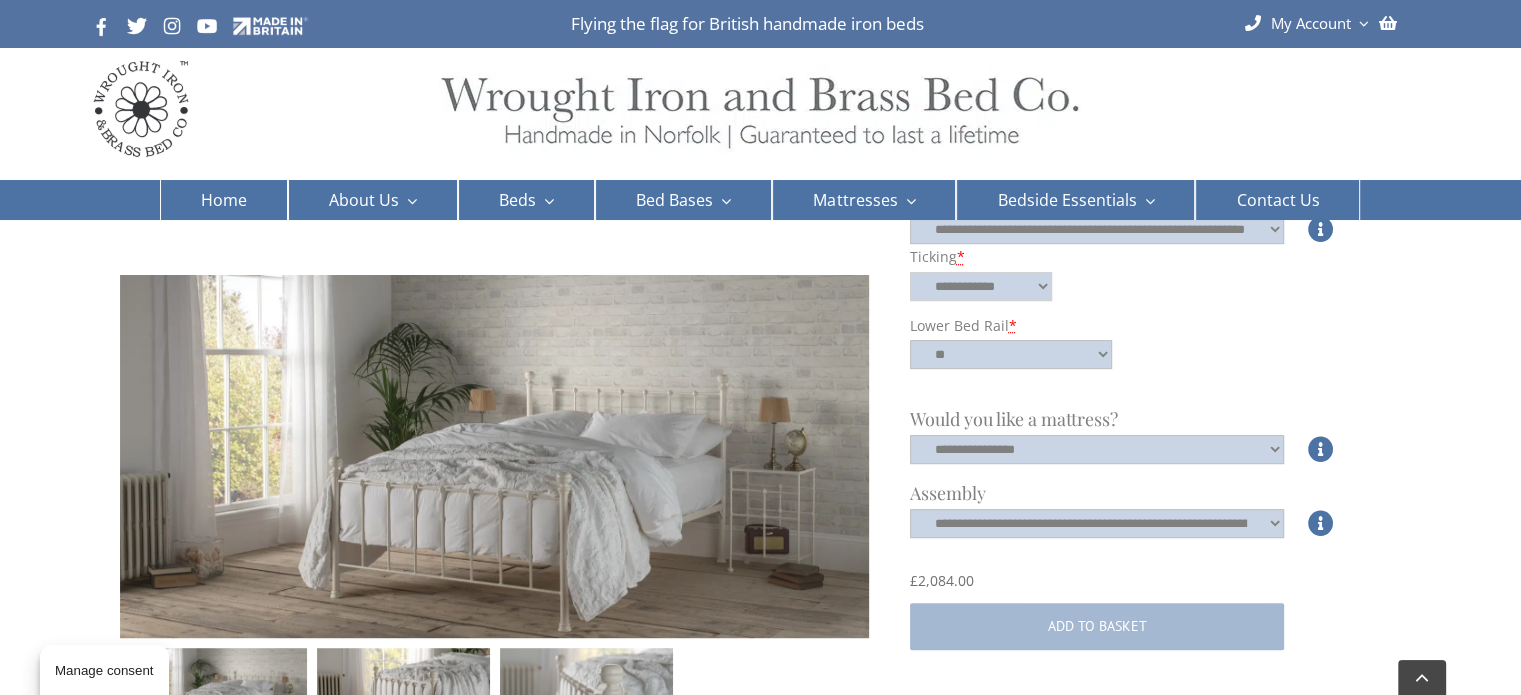 click on "**********" at bounding box center [981, 286] 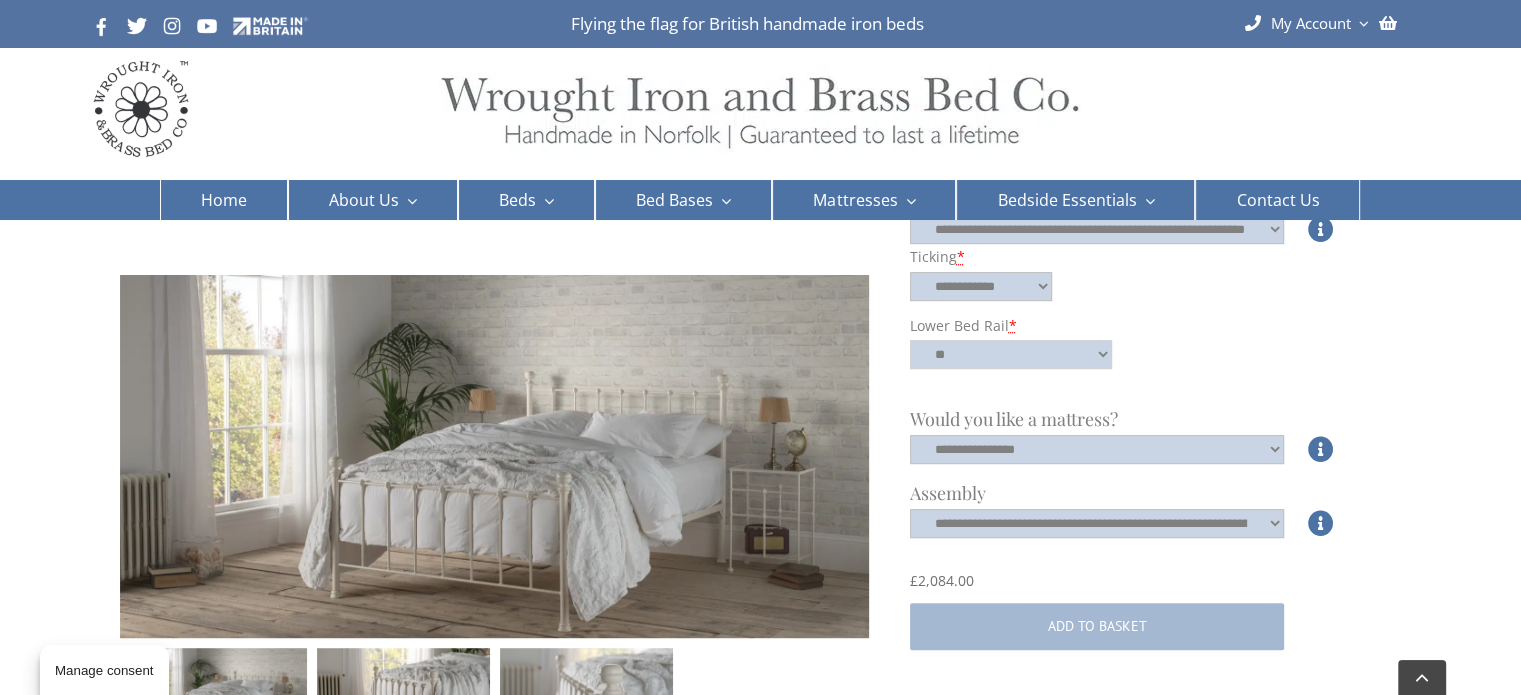 click on "**********" at bounding box center [1011, 354] 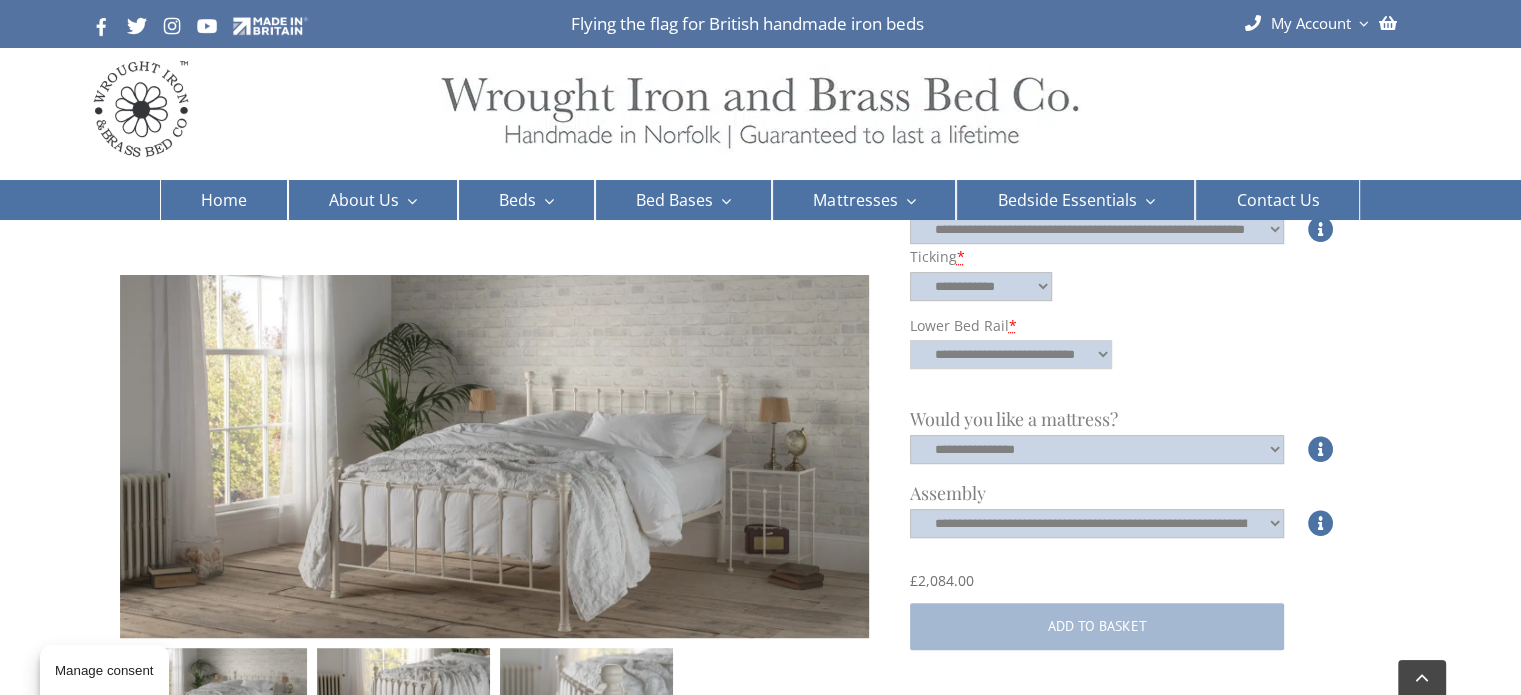 click on "**********" at bounding box center (1011, 354) 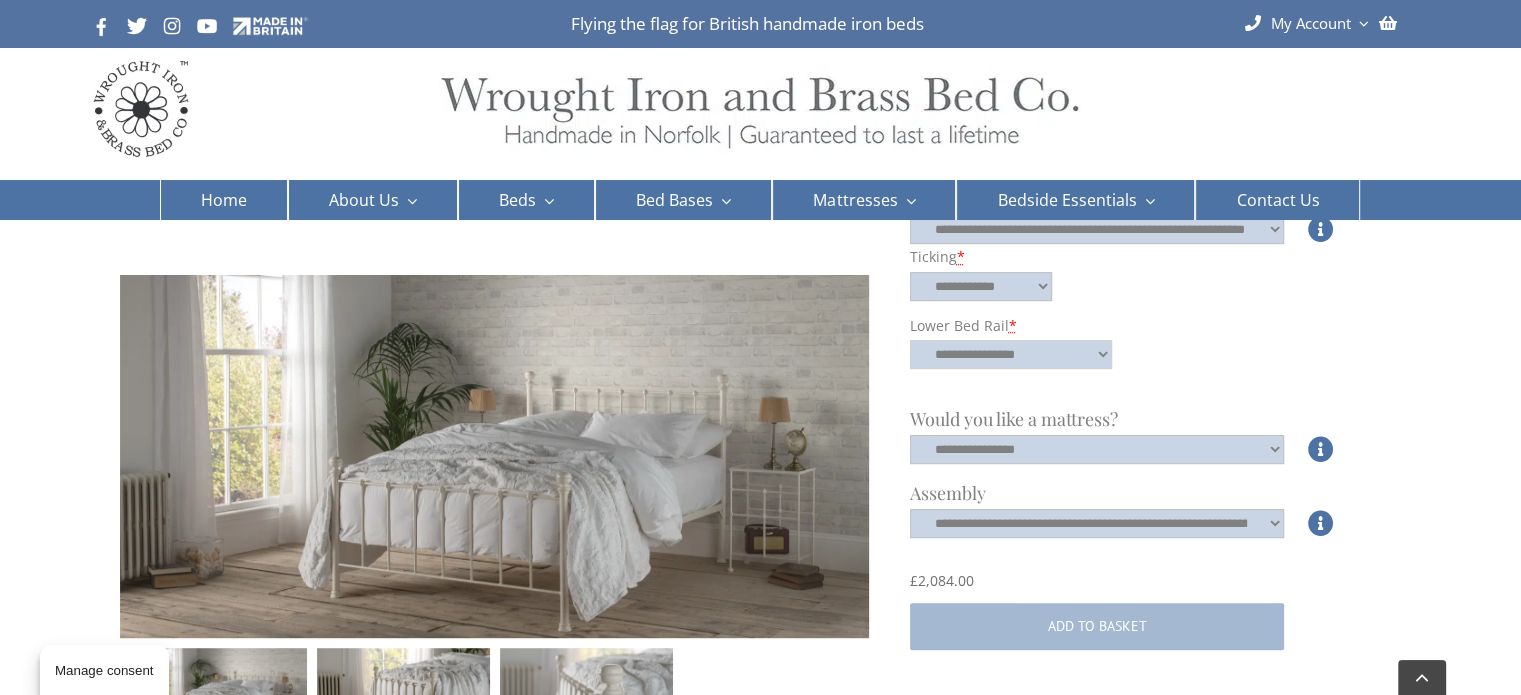 click on "**********" at bounding box center [1011, 354] 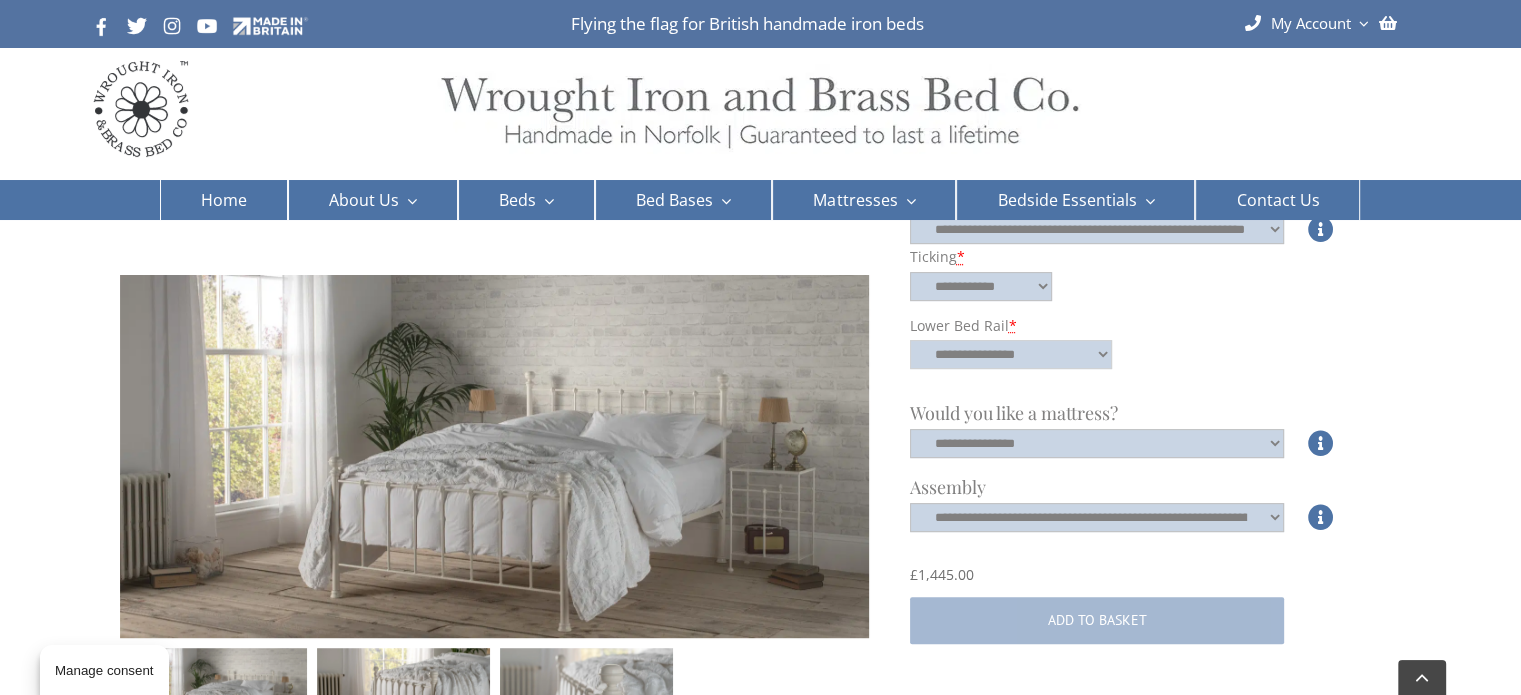 click on "**********" at bounding box center [1011, 354] 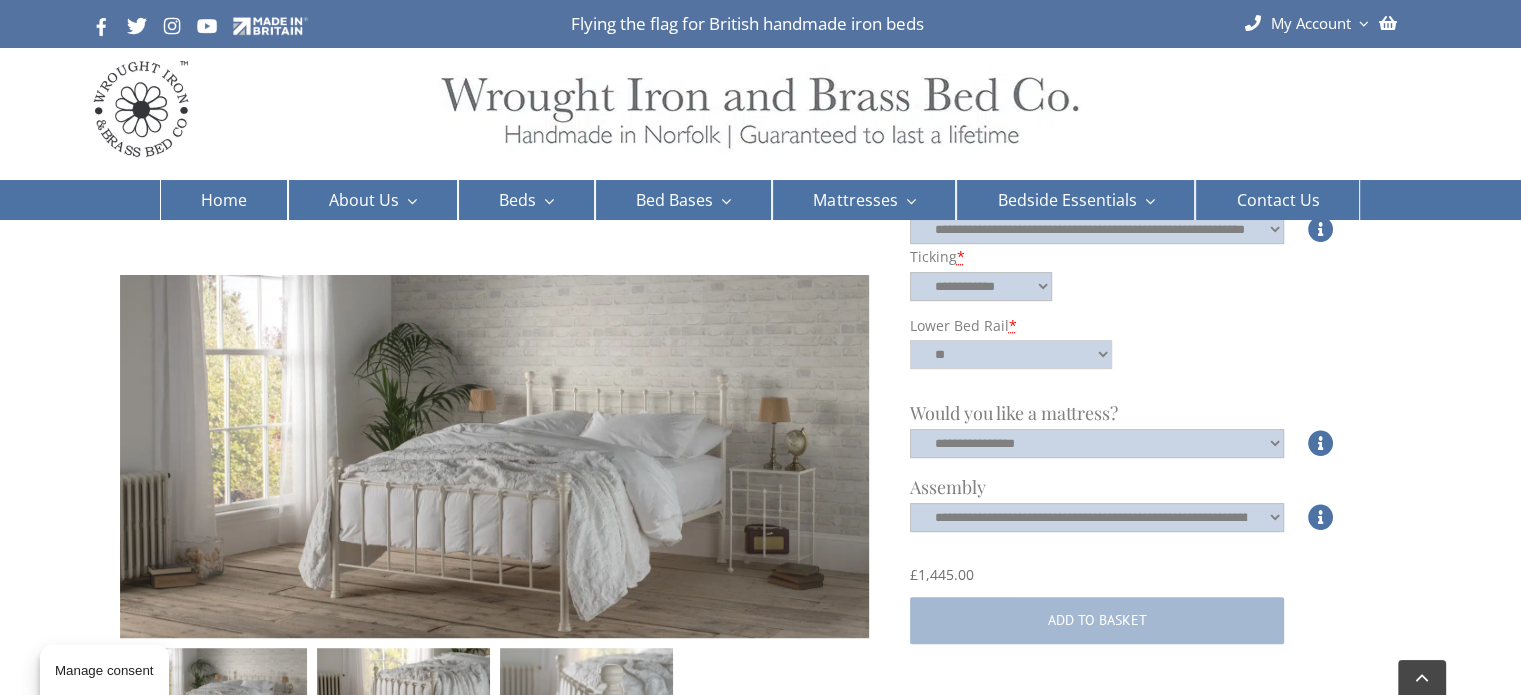 click on "**********" at bounding box center (1011, 354) 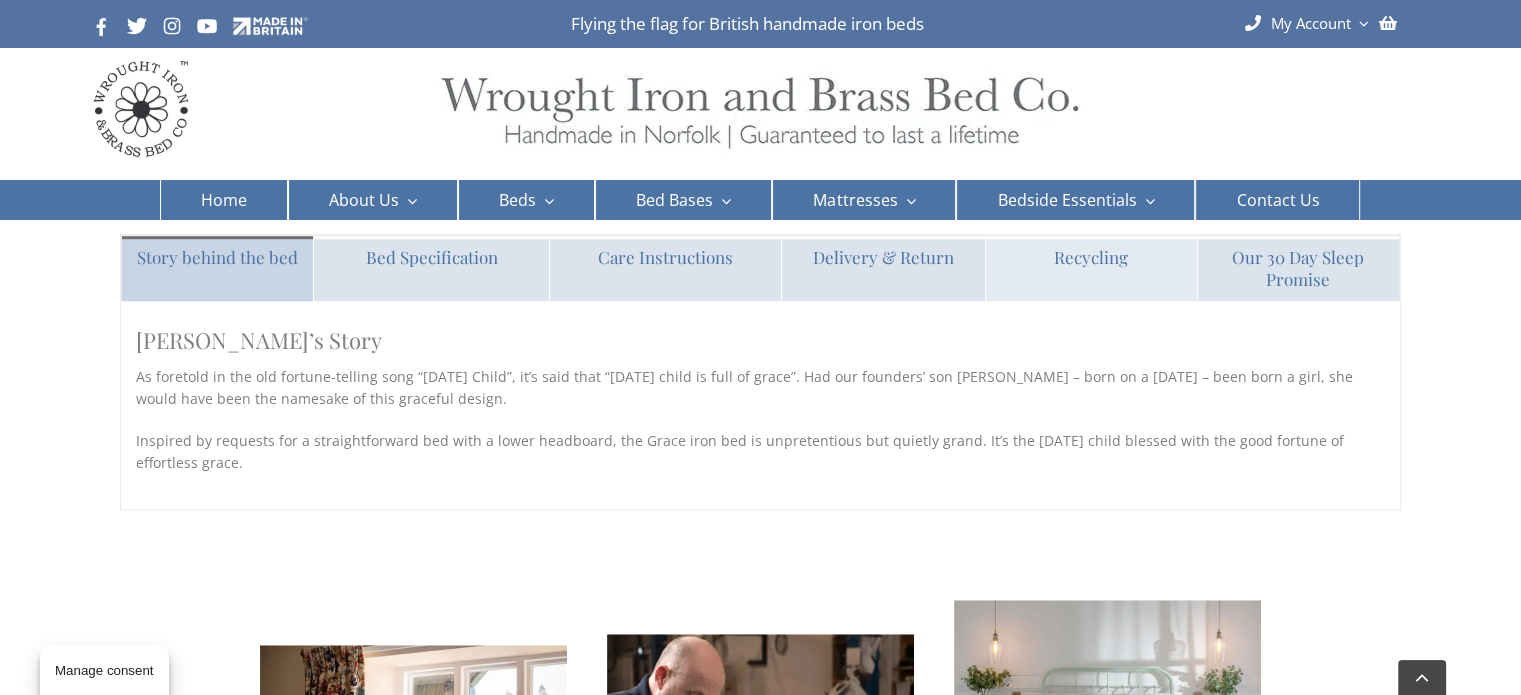 scroll, scrollTop: 1512, scrollLeft: 0, axis: vertical 